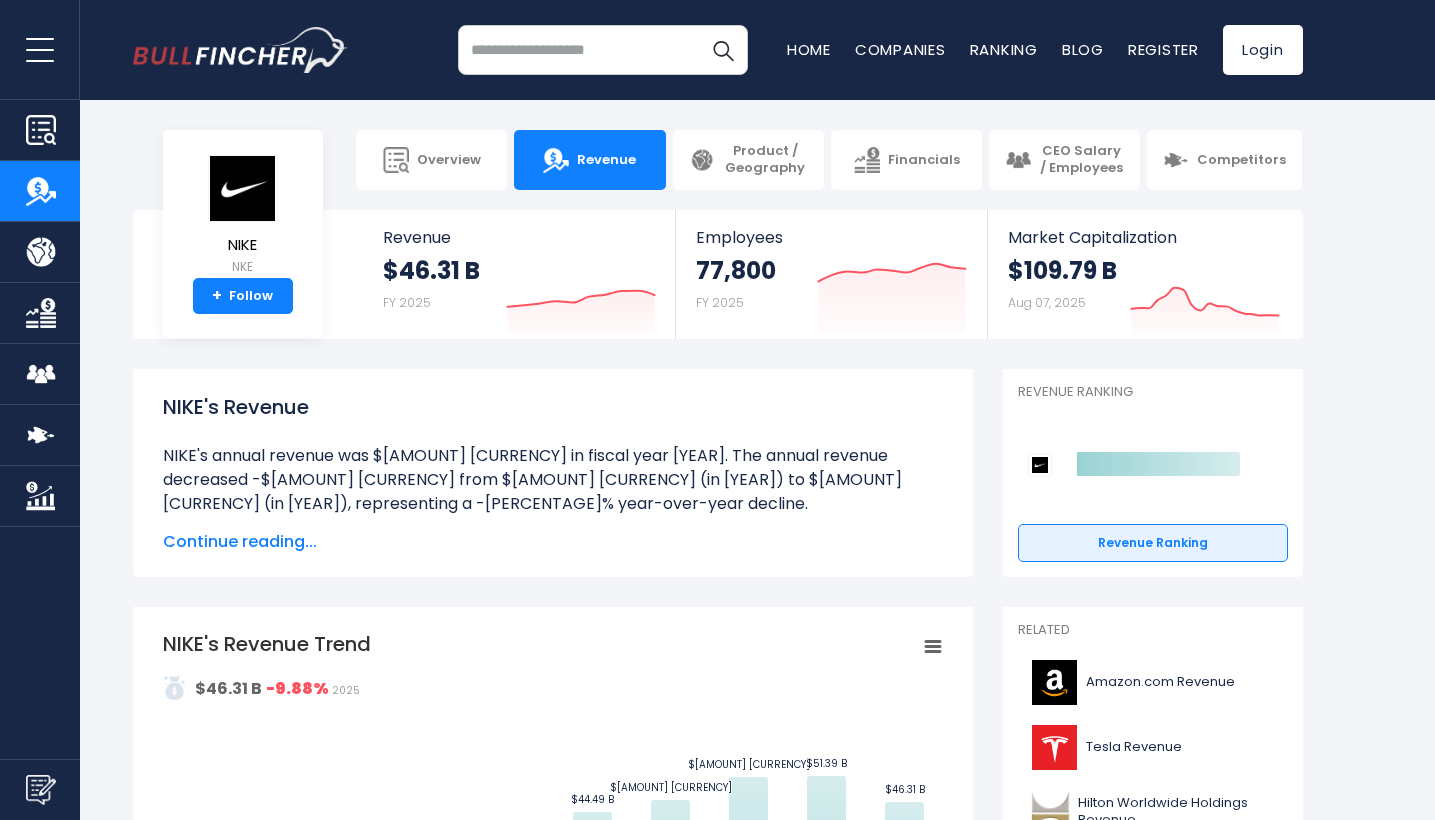 scroll, scrollTop: 0, scrollLeft: 0, axis: both 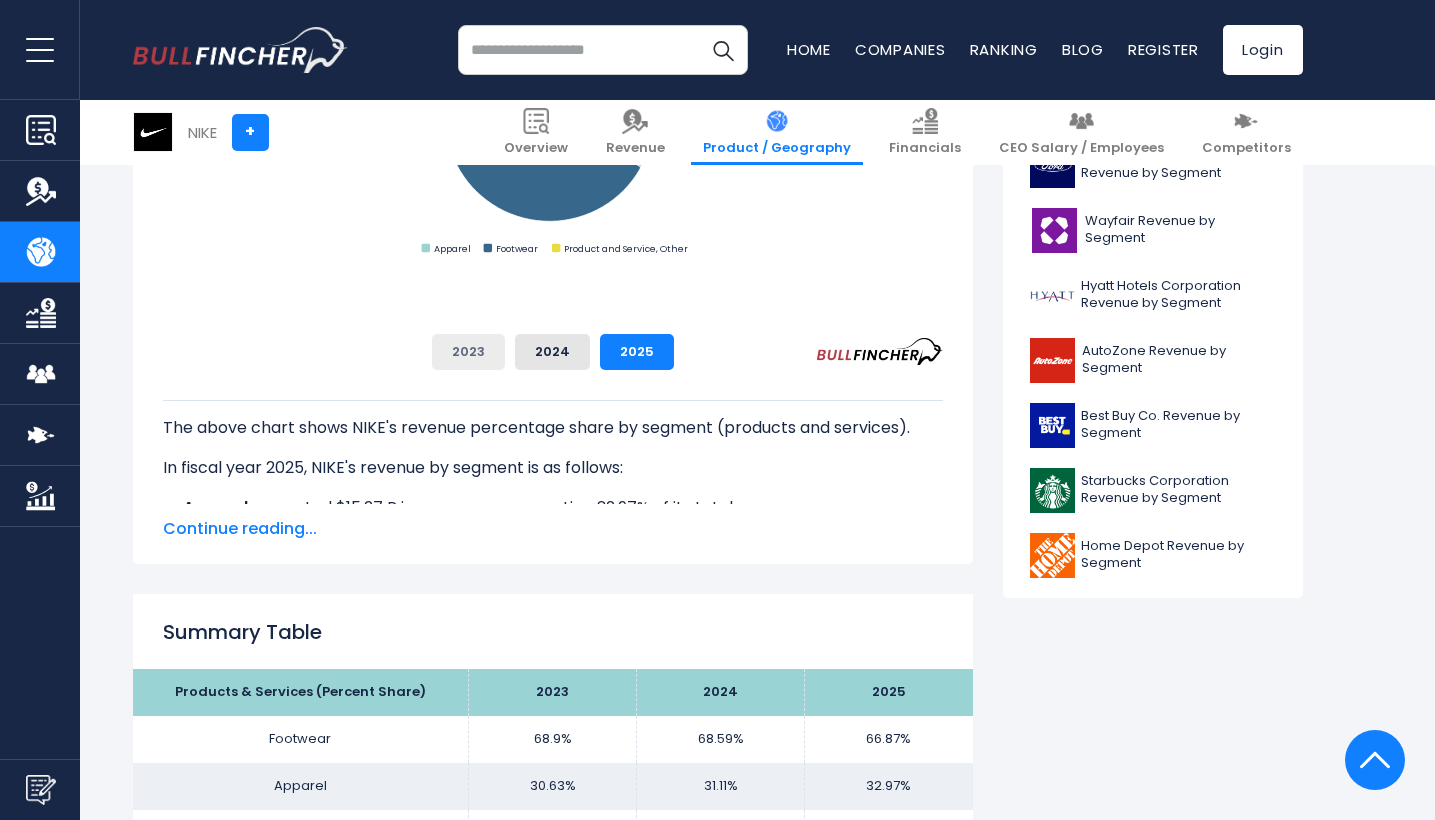 click on "2023" at bounding box center [468, 352] 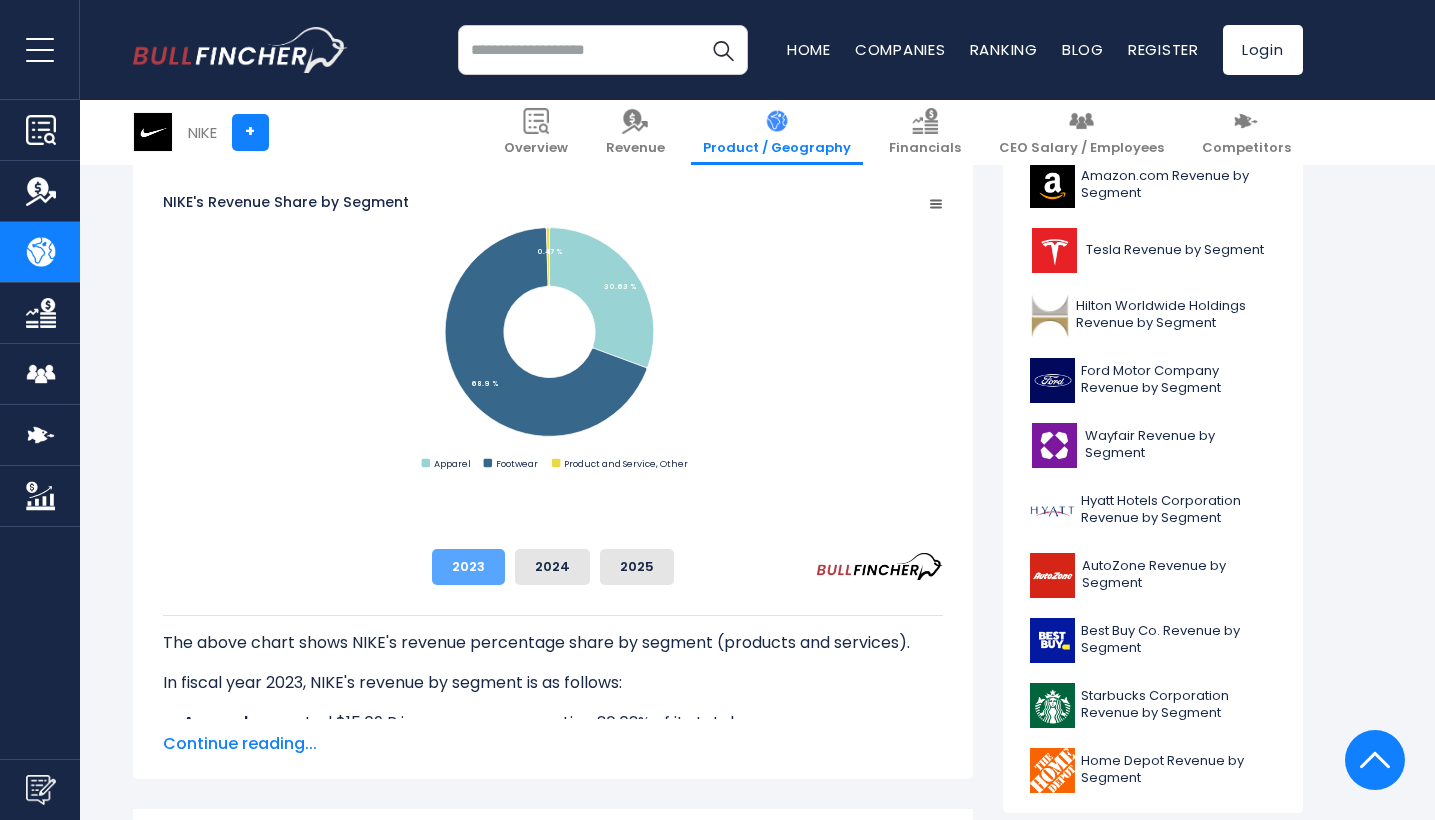 scroll, scrollTop: 584, scrollLeft: 0, axis: vertical 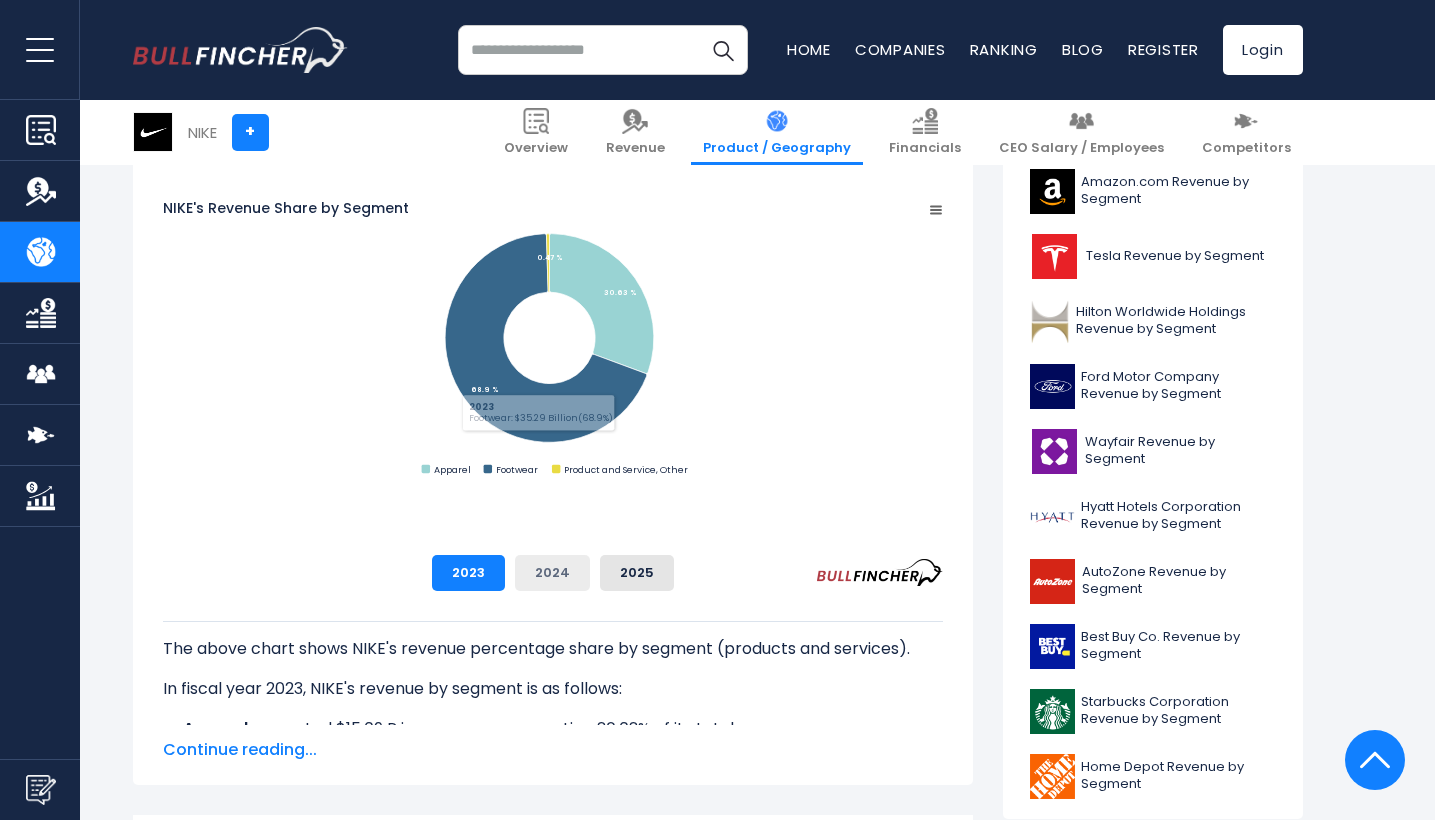 click on "2024" at bounding box center (552, 573) 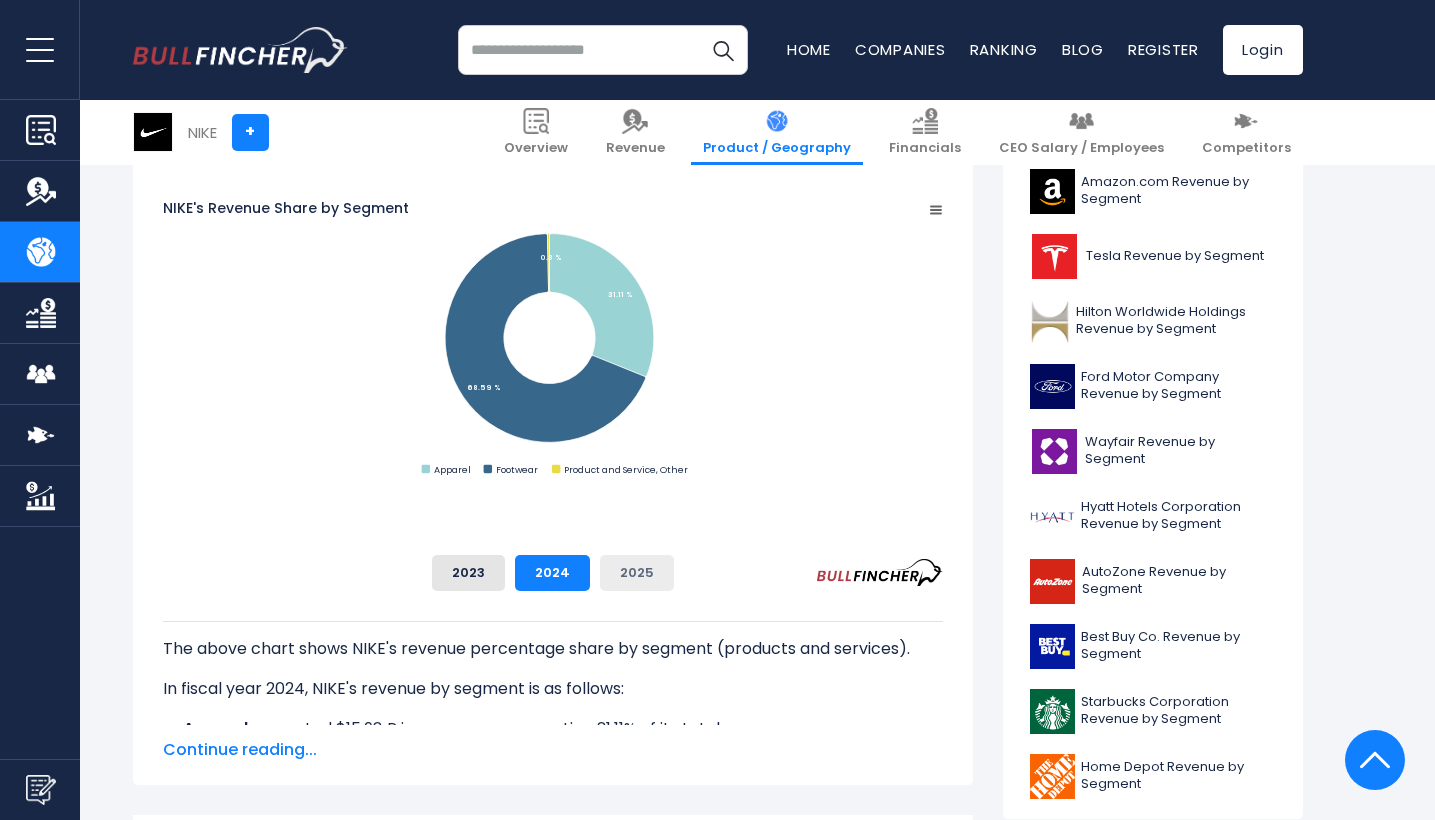 click on "2025" at bounding box center [637, 573] 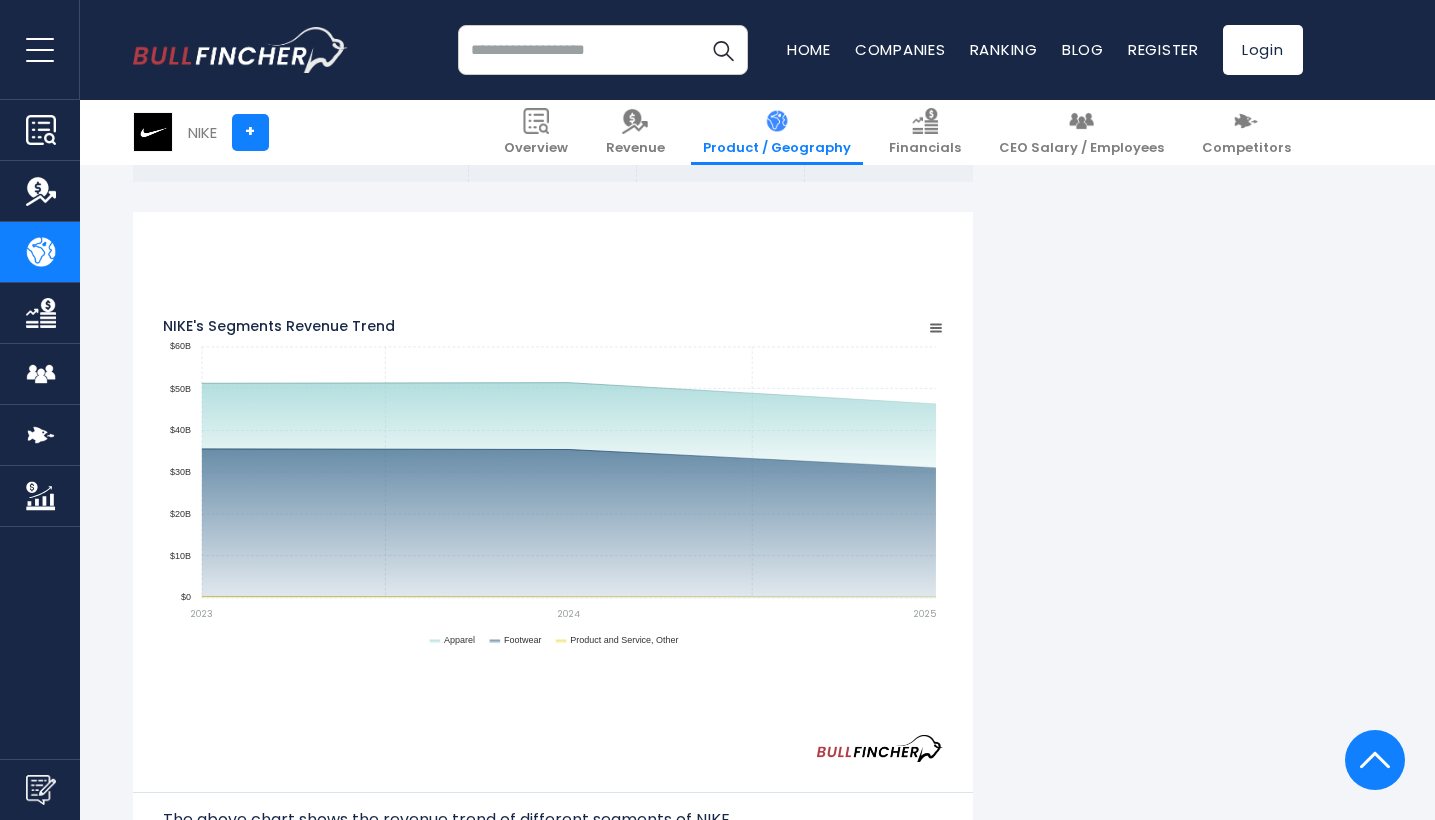 scroll, scrollTop: 1569, scrollLeft: 0, axis: vertical 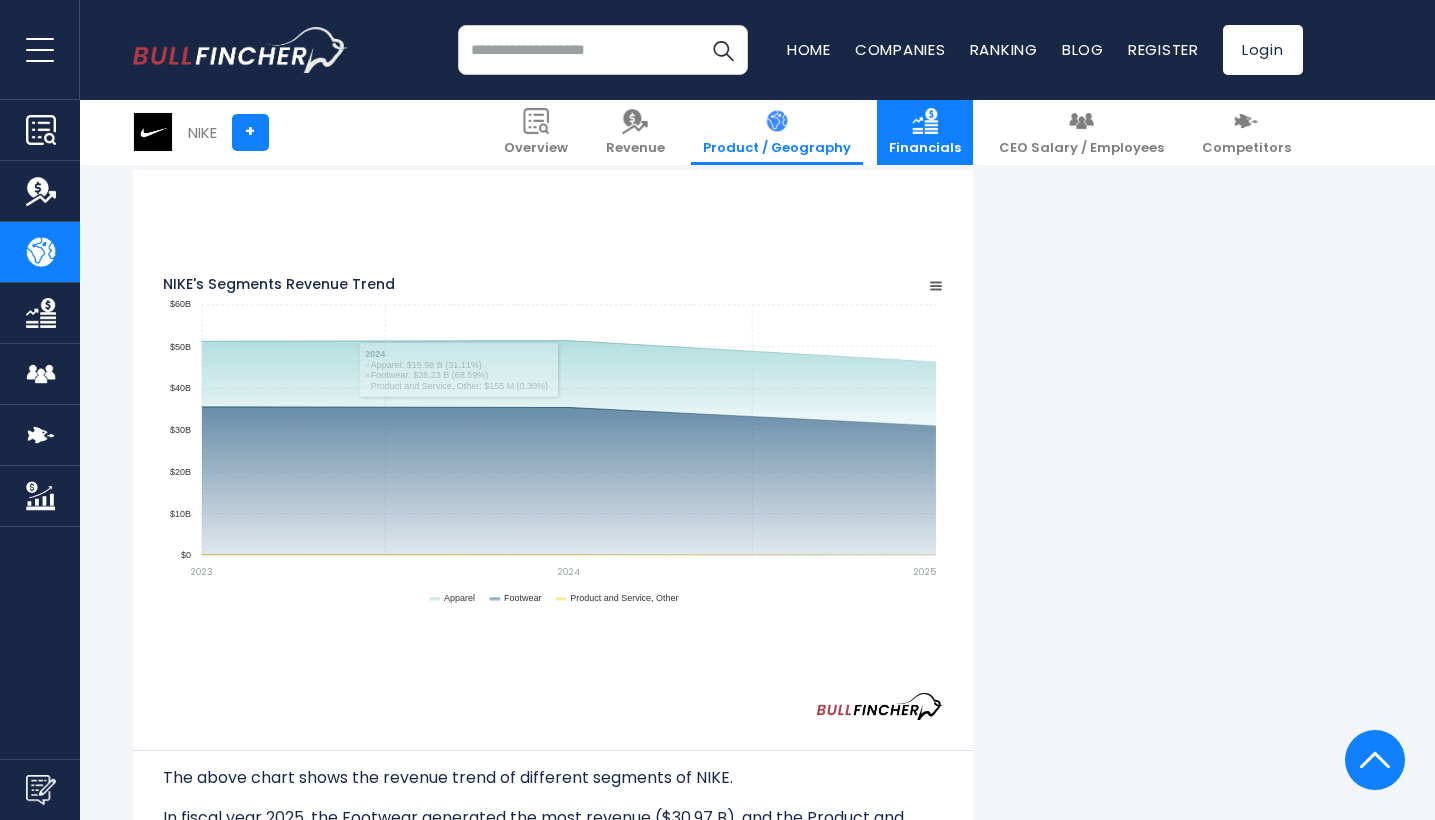 click on "Financials" at bounding box center (925, 148) 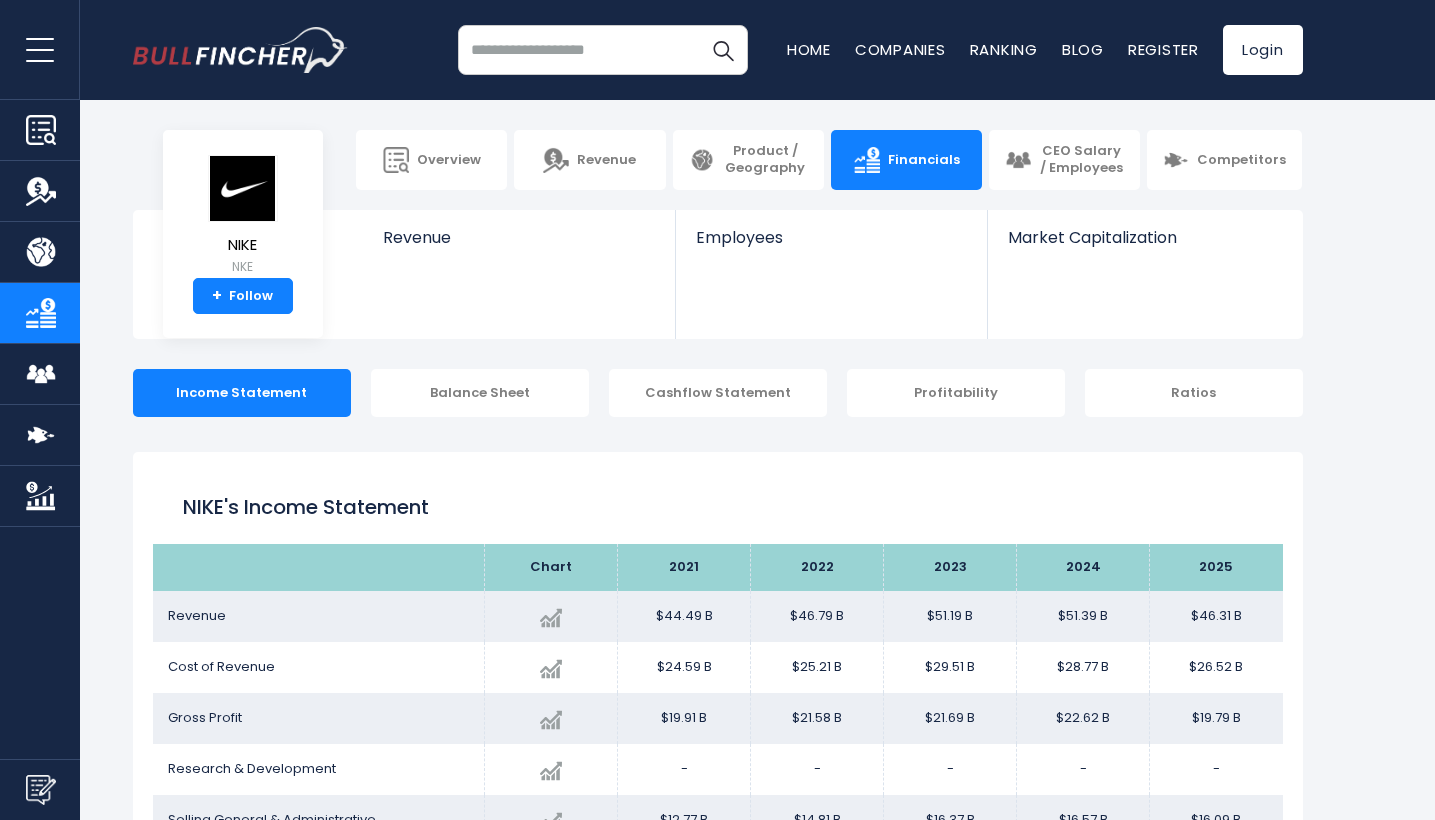 scroll, scrollTop: 0, scrollLeft: 0, axis: both 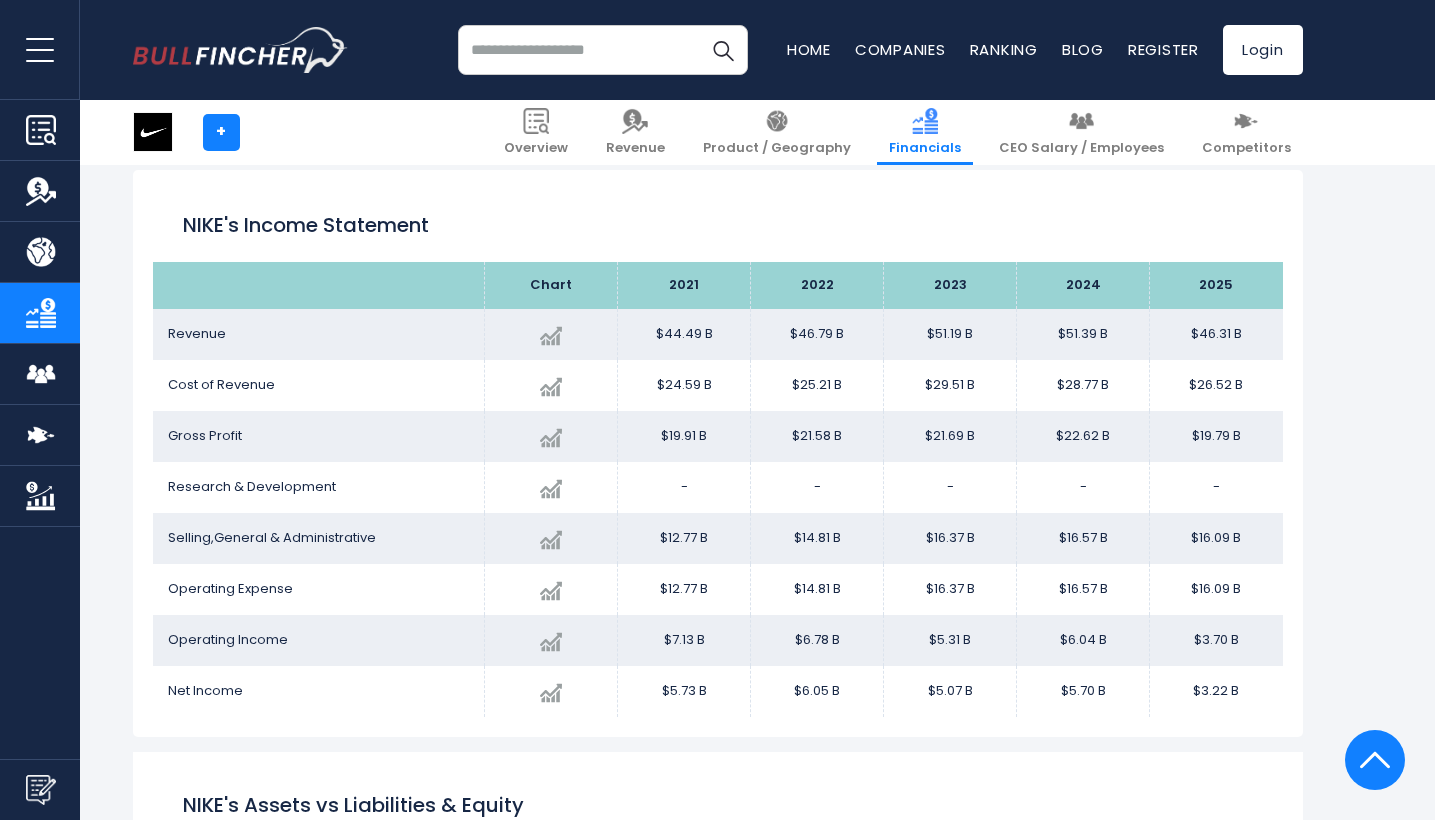 click at bounding box center [603, 50] 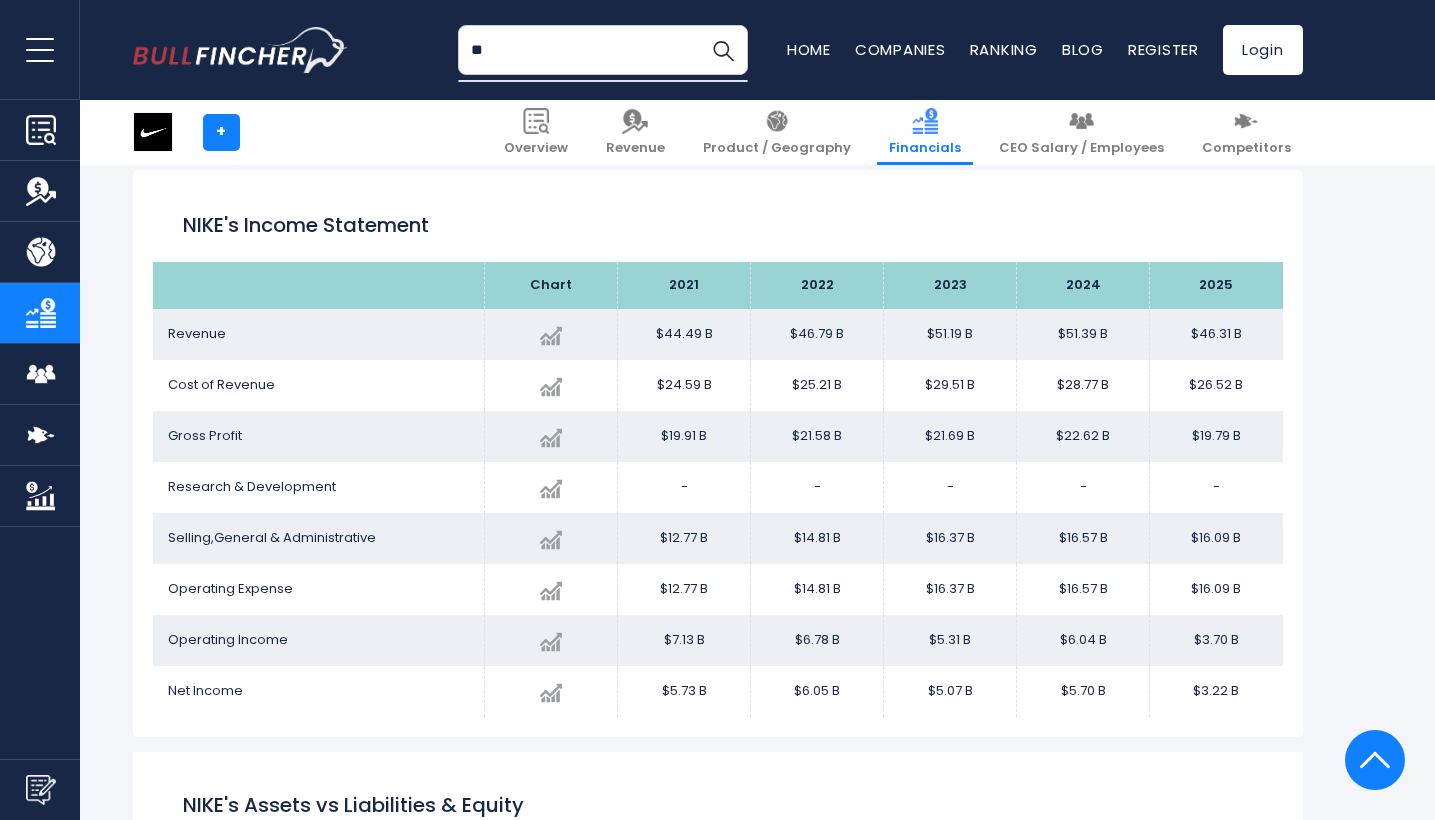 type on "*" 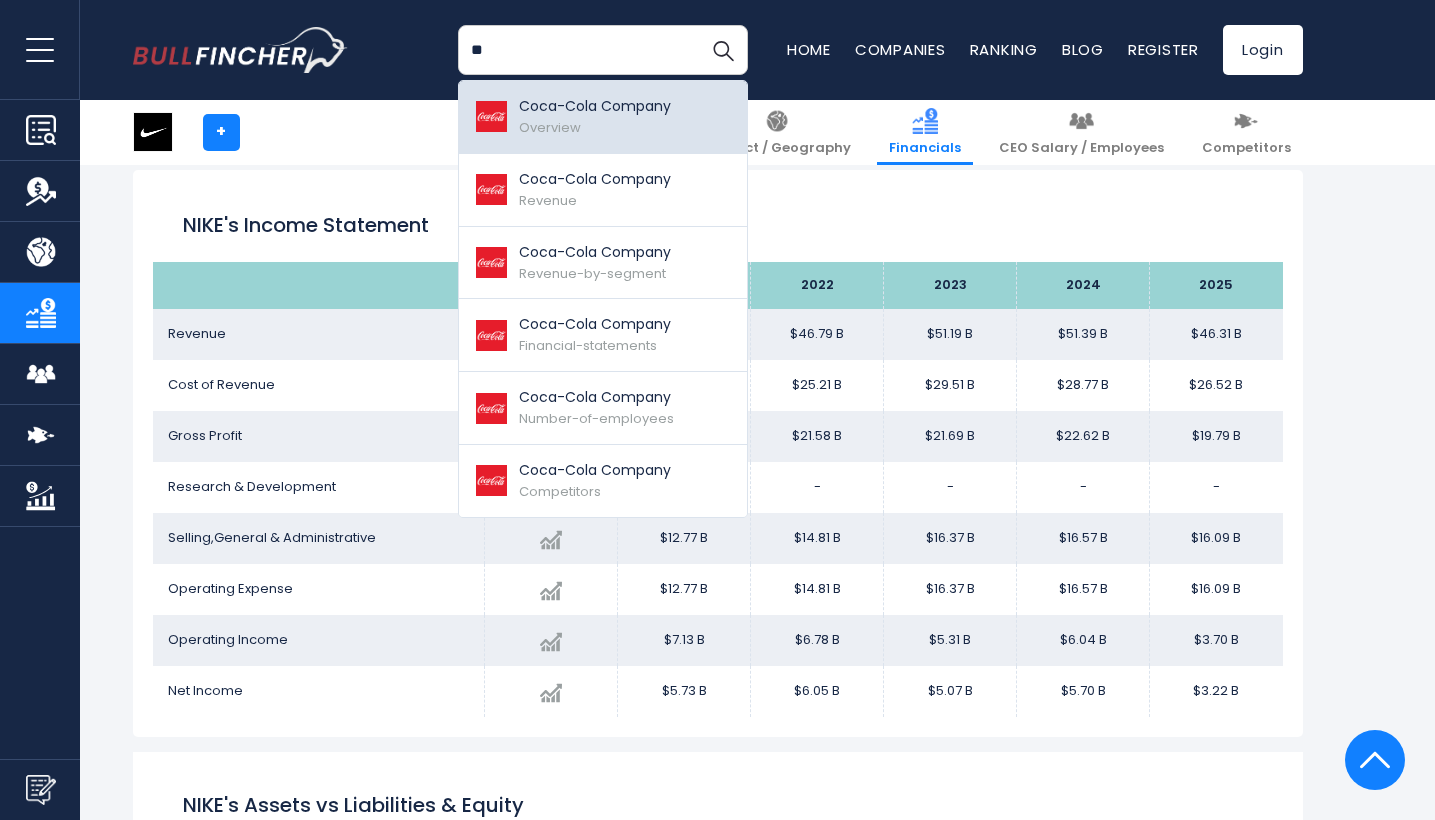 type on "**" 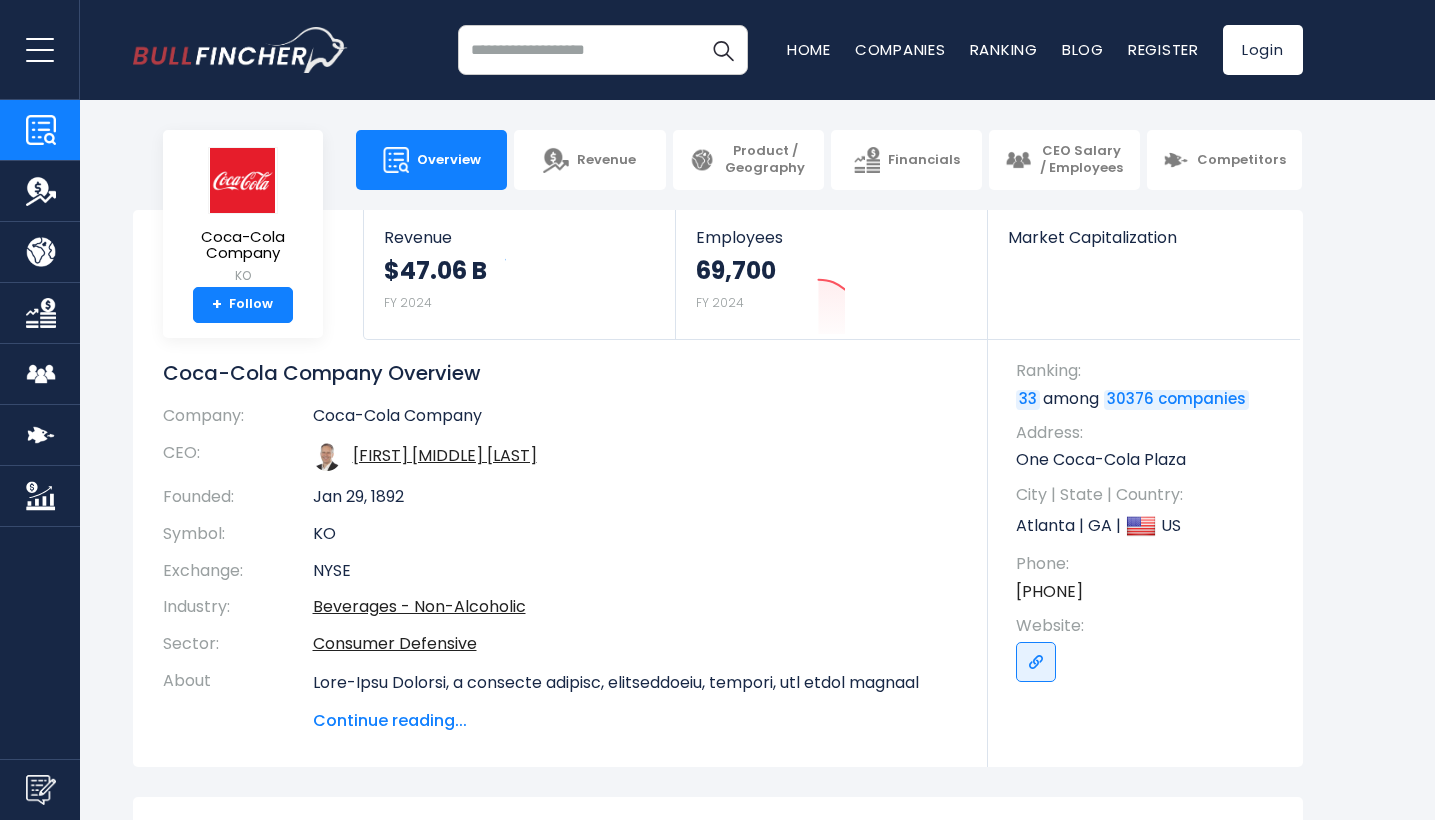 scroll, scrollTop: 0, scrollLeft: 0, axis: both 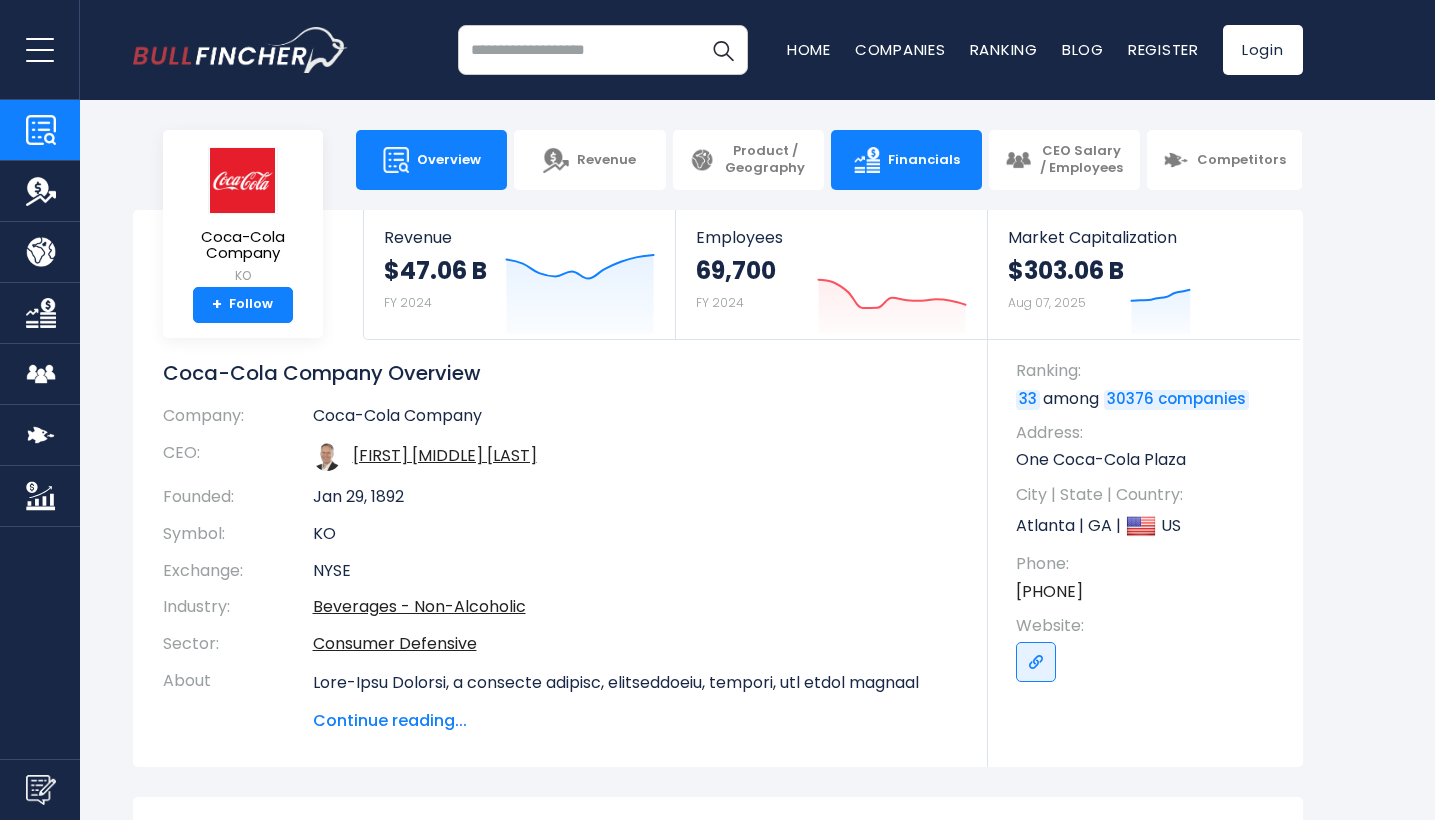 click on "Financials" at bounding box center [924, 160] 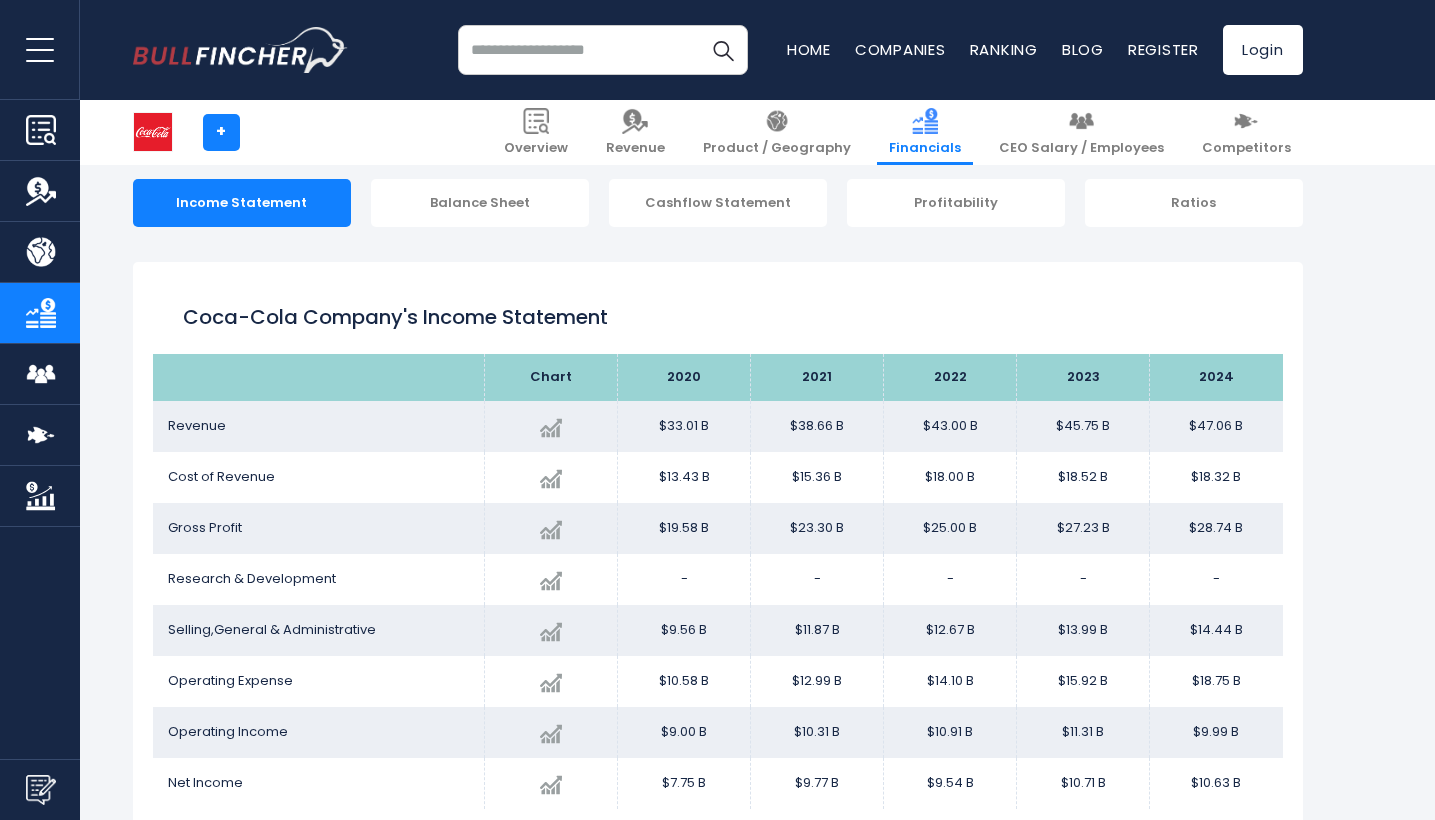 scroll, scrollTop: 282, scrollLeft: 0, axis: vertical 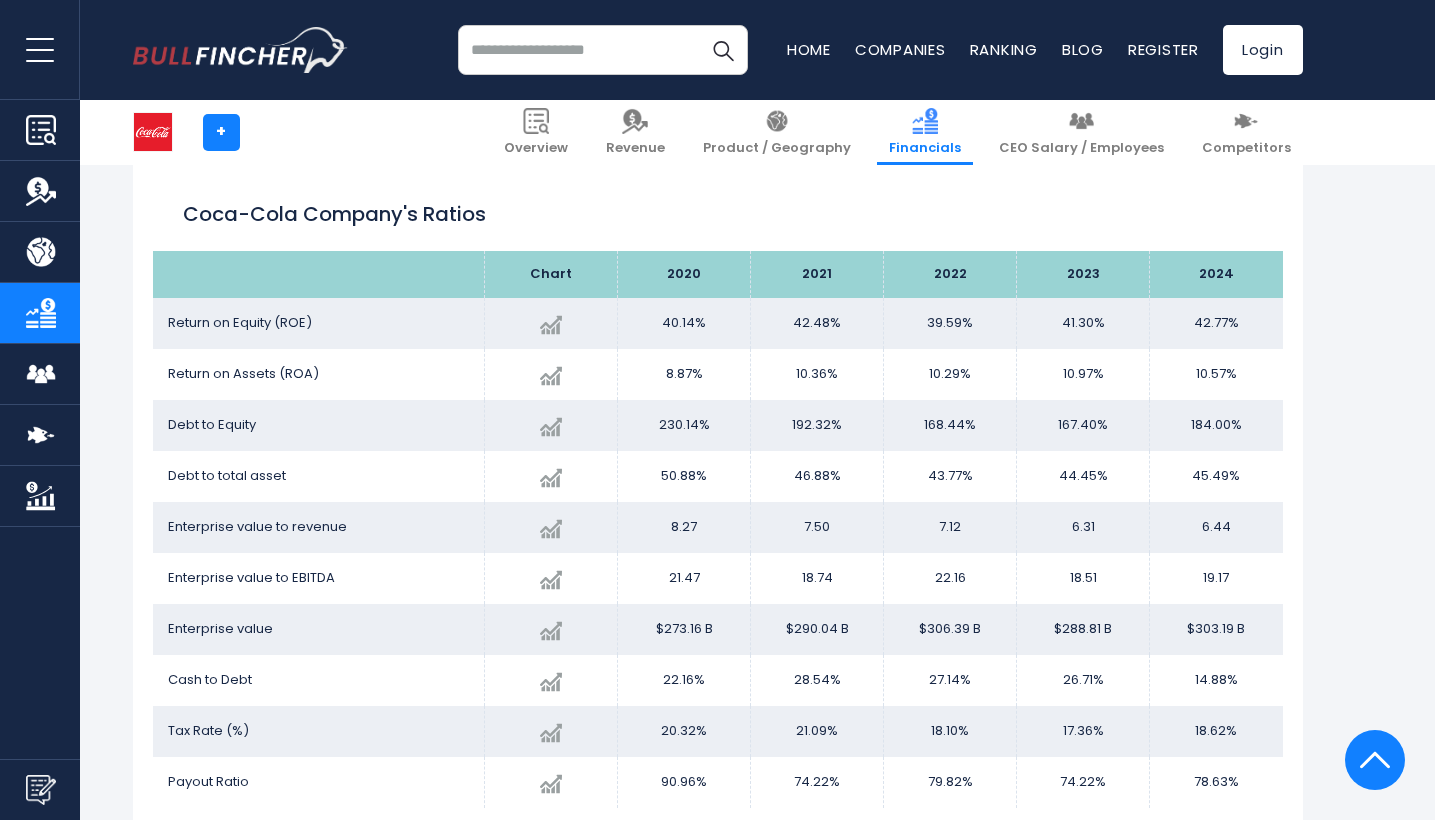 click at bounding box center [603, 50] 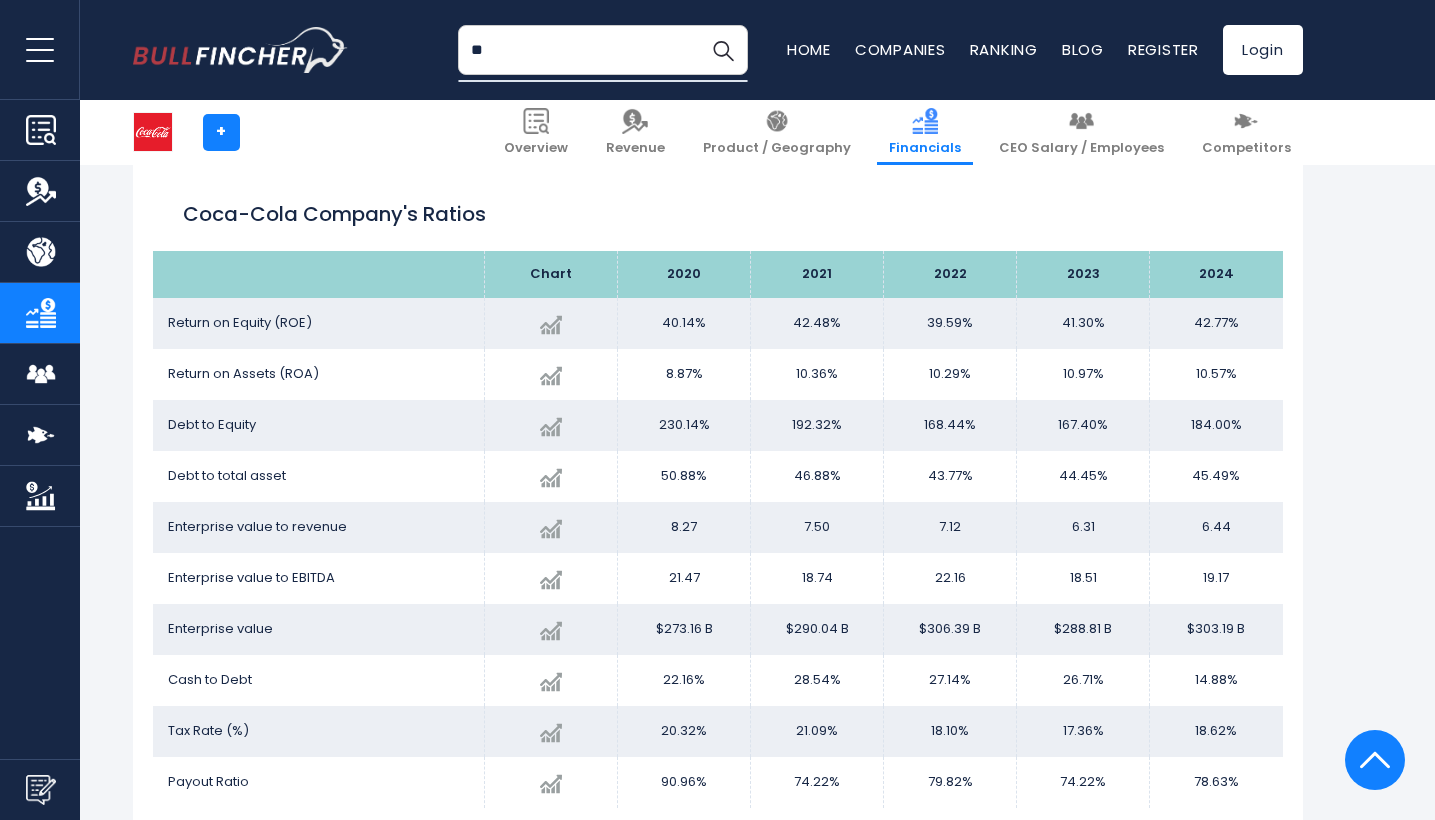 type on "*" 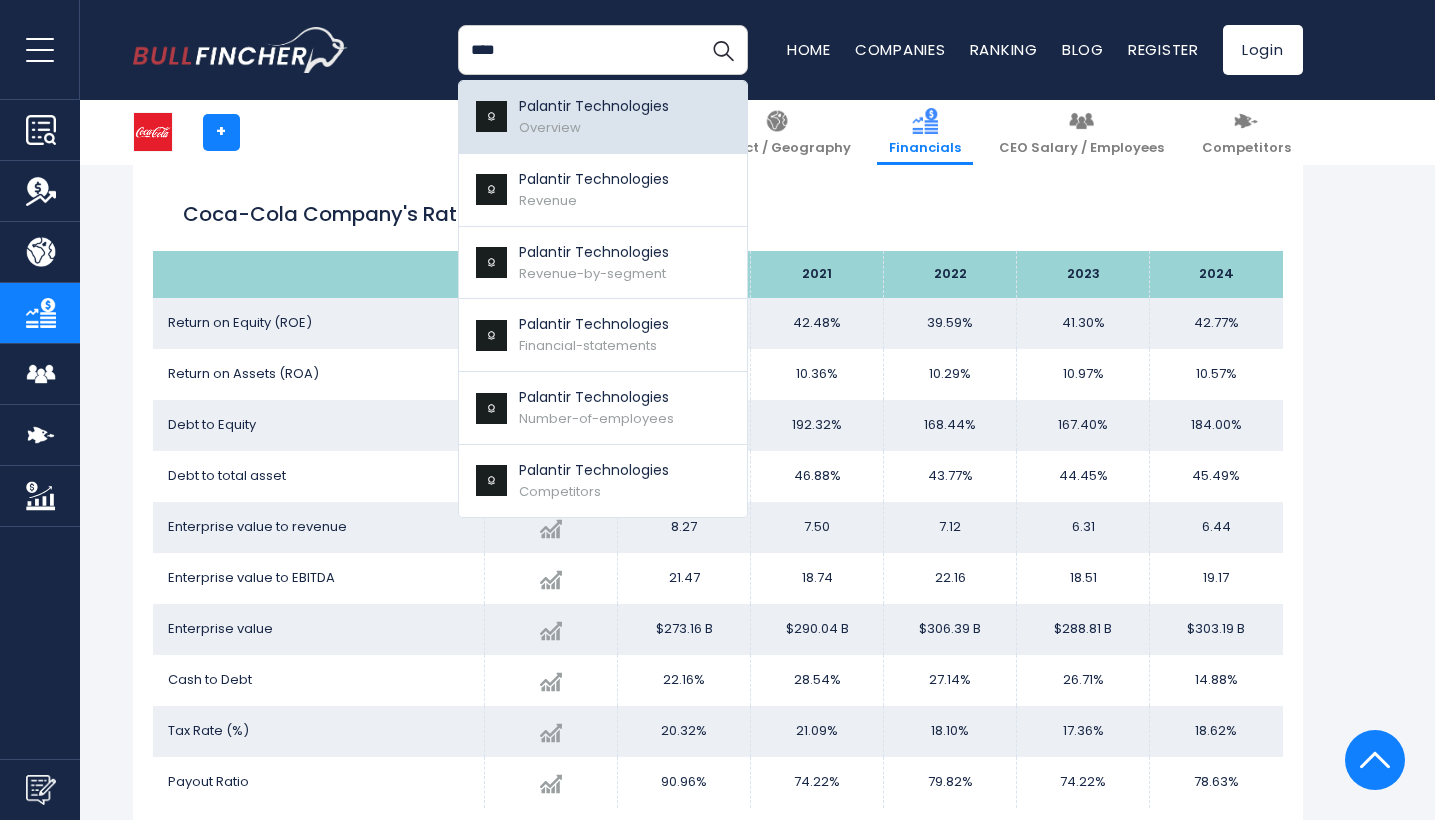 type on "****" 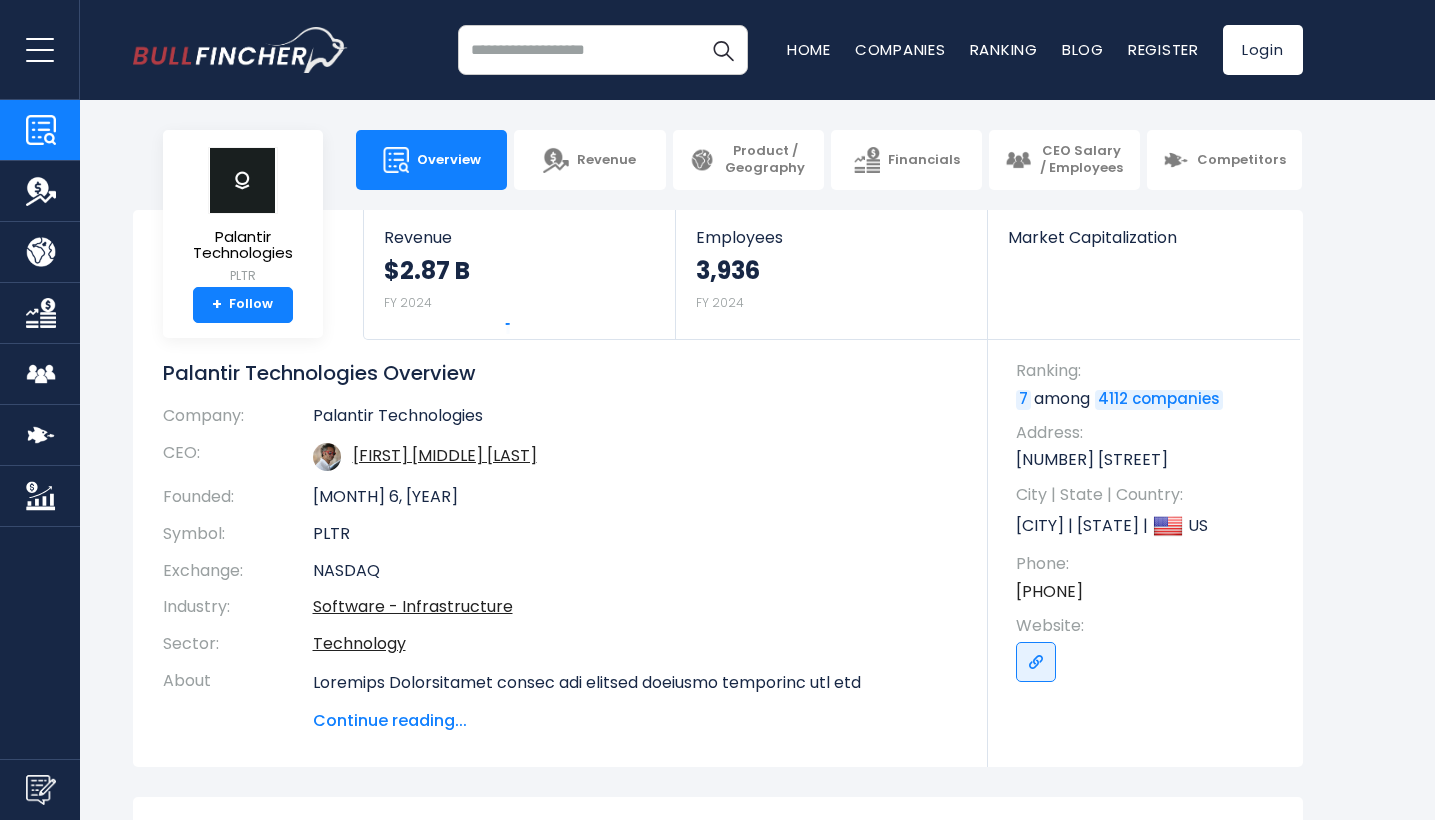 scroll, scrollTop: 0, scrollLeft: 0, axis: both 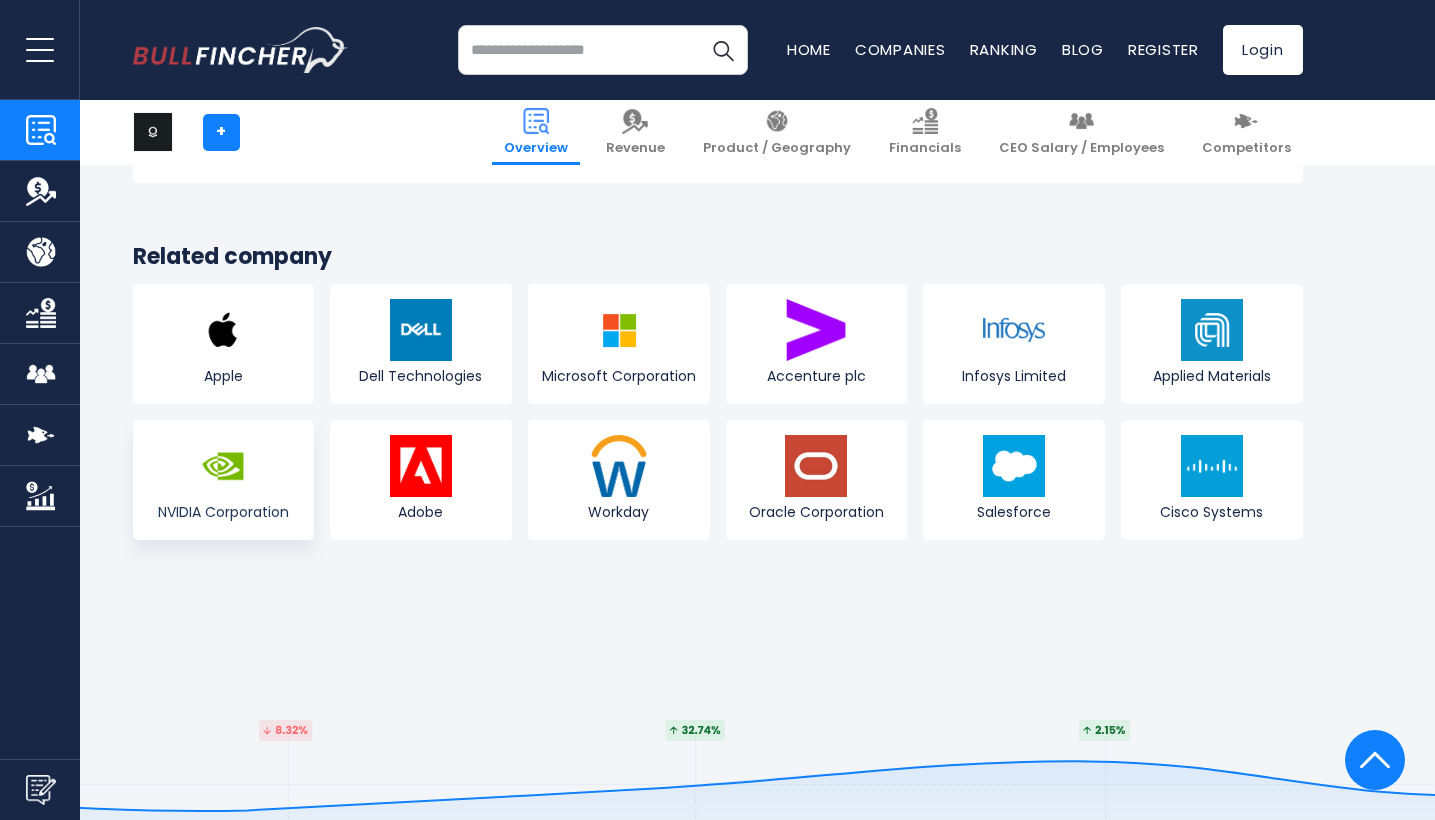 click on "NVIDIA Corporation" at bounding box center [224, 480] 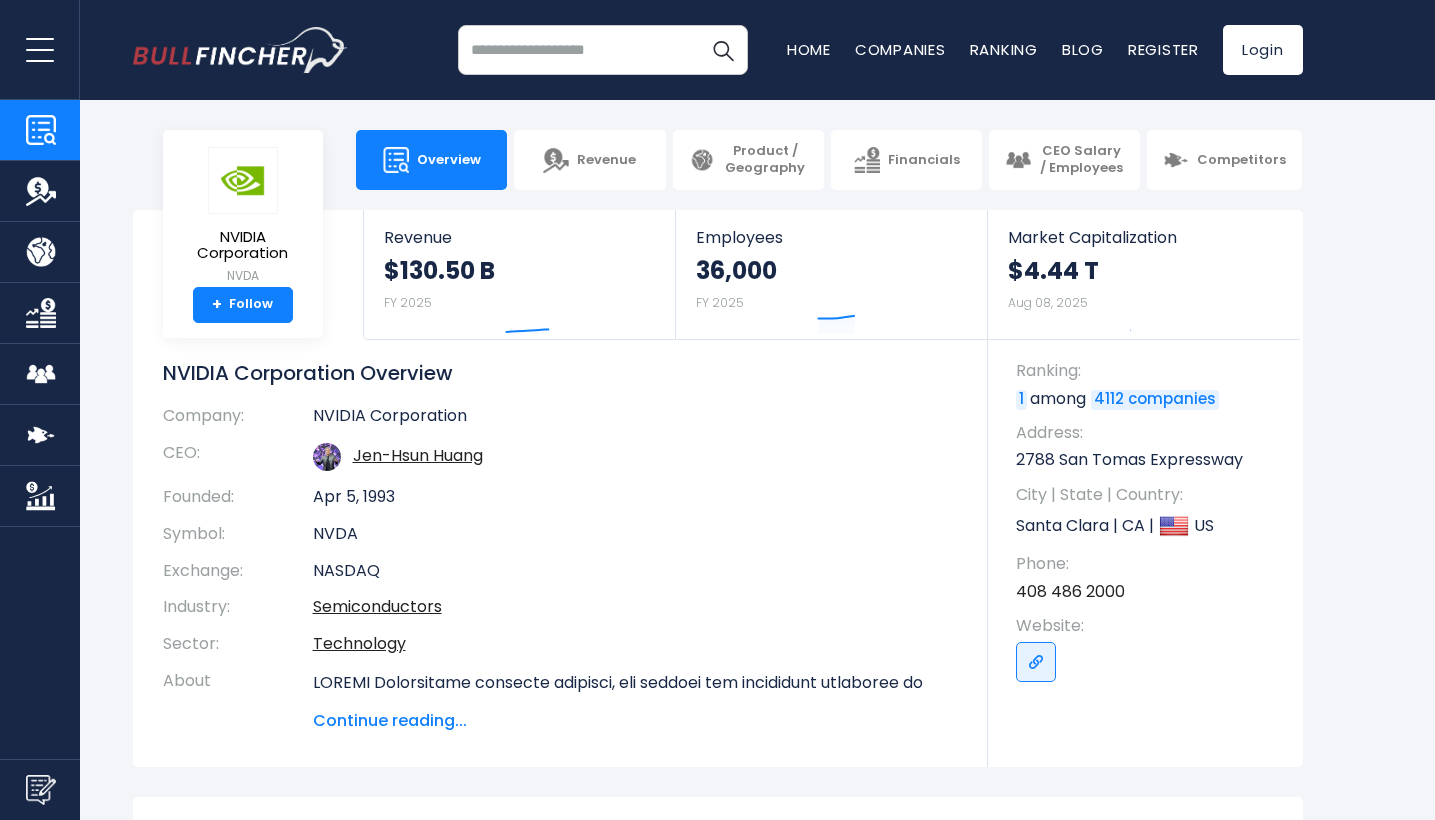 scroll, scrollTop: 0, scrollLeft: 0, axis: both 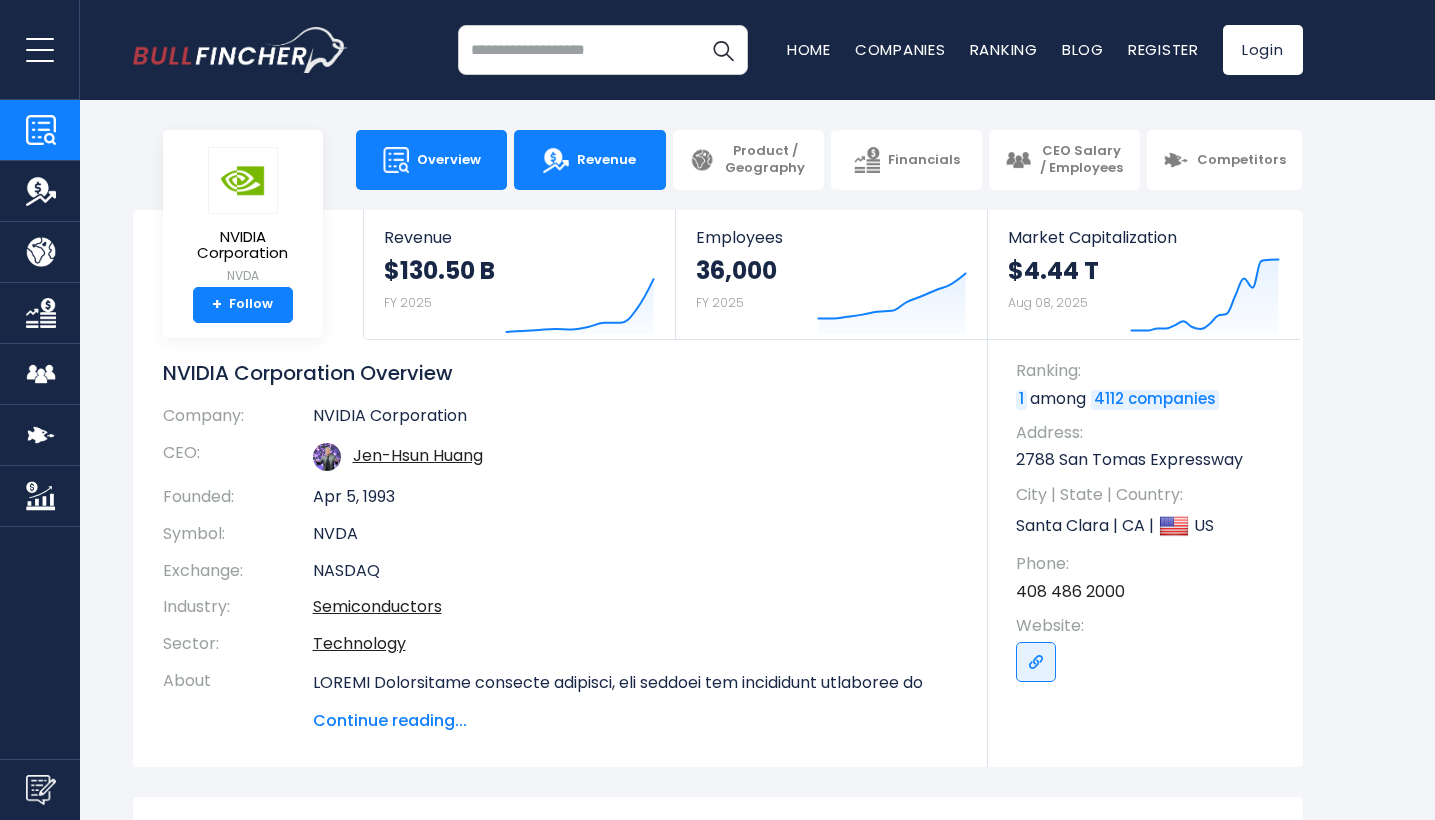 click on "Revenue" at bounding box center (606, 160) 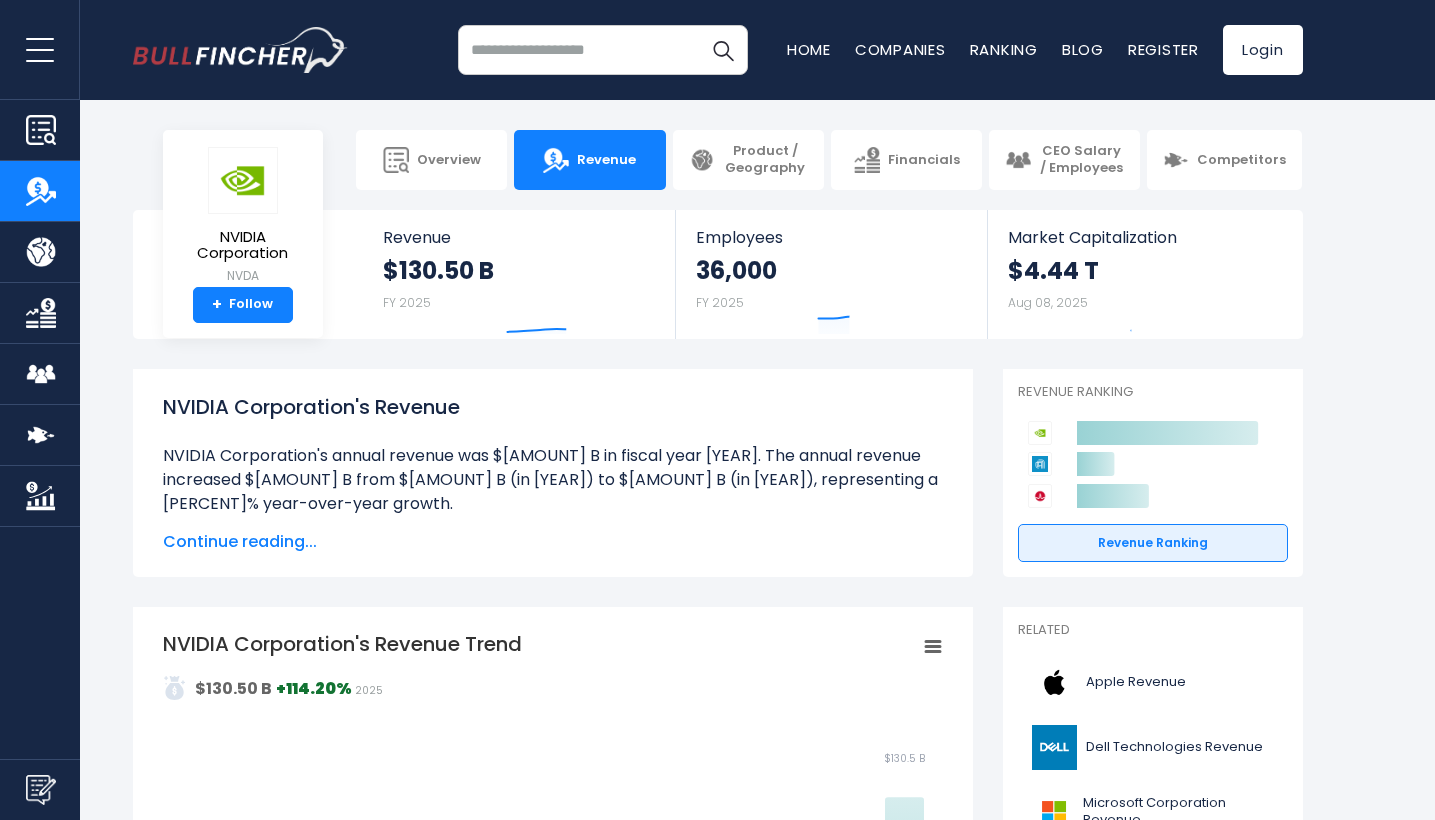 scroll, scrollTop: 0, scrollLeft: 0, axis: both 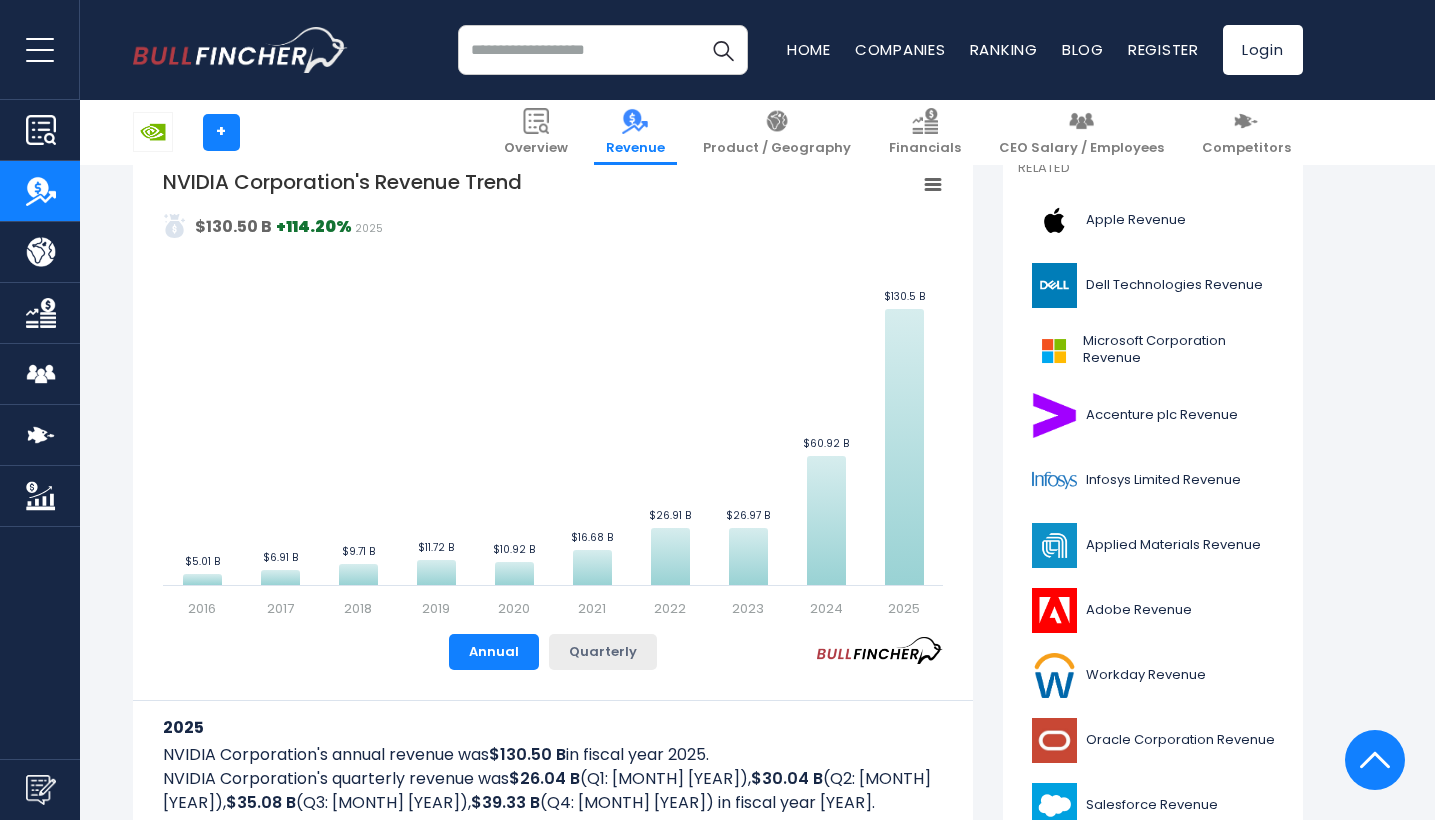 click on "Quarterly" at bounding box center (603, 652) 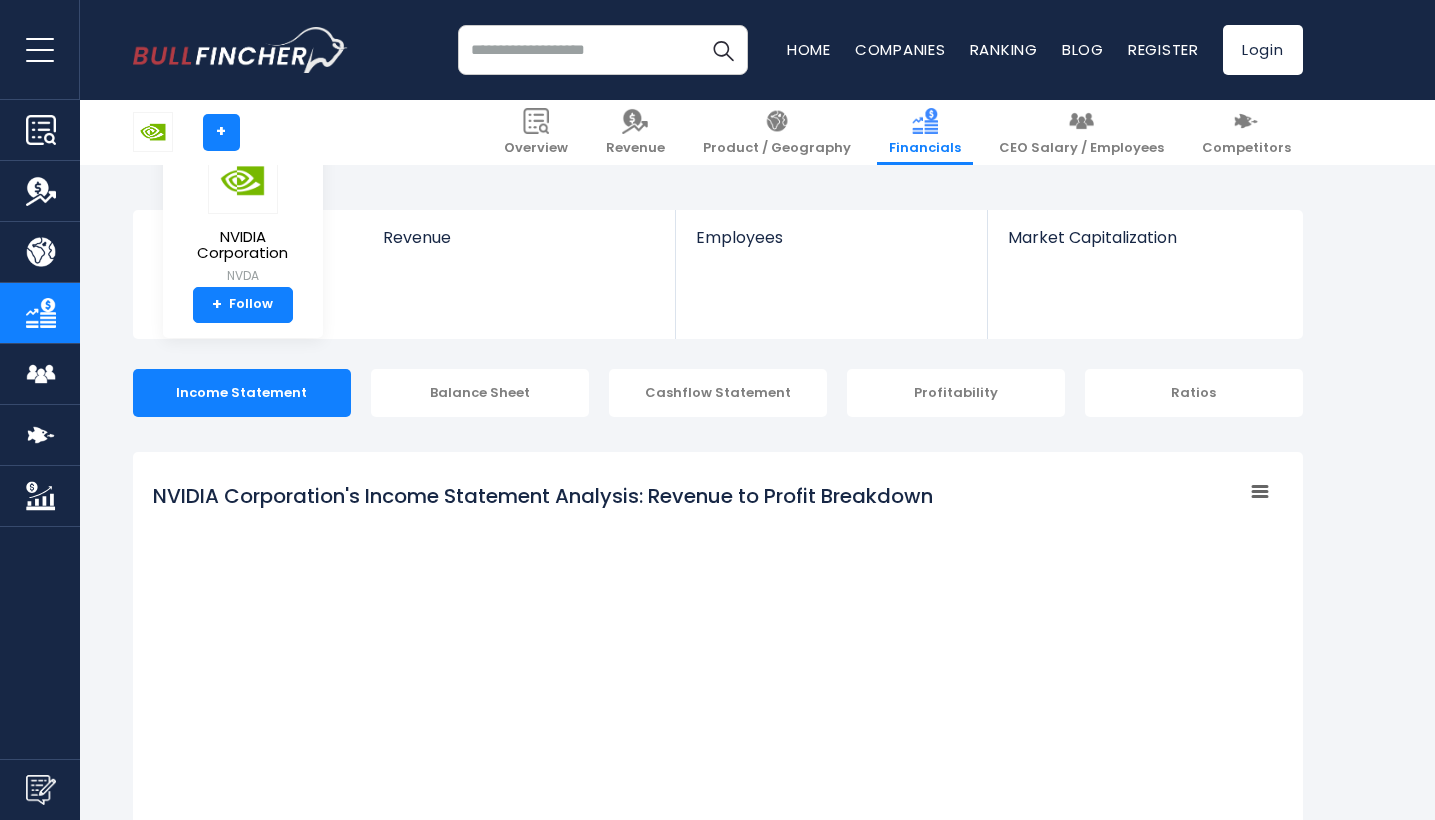 scroll, scrollTop: 984, scrollLeft: 0, axis: vertical 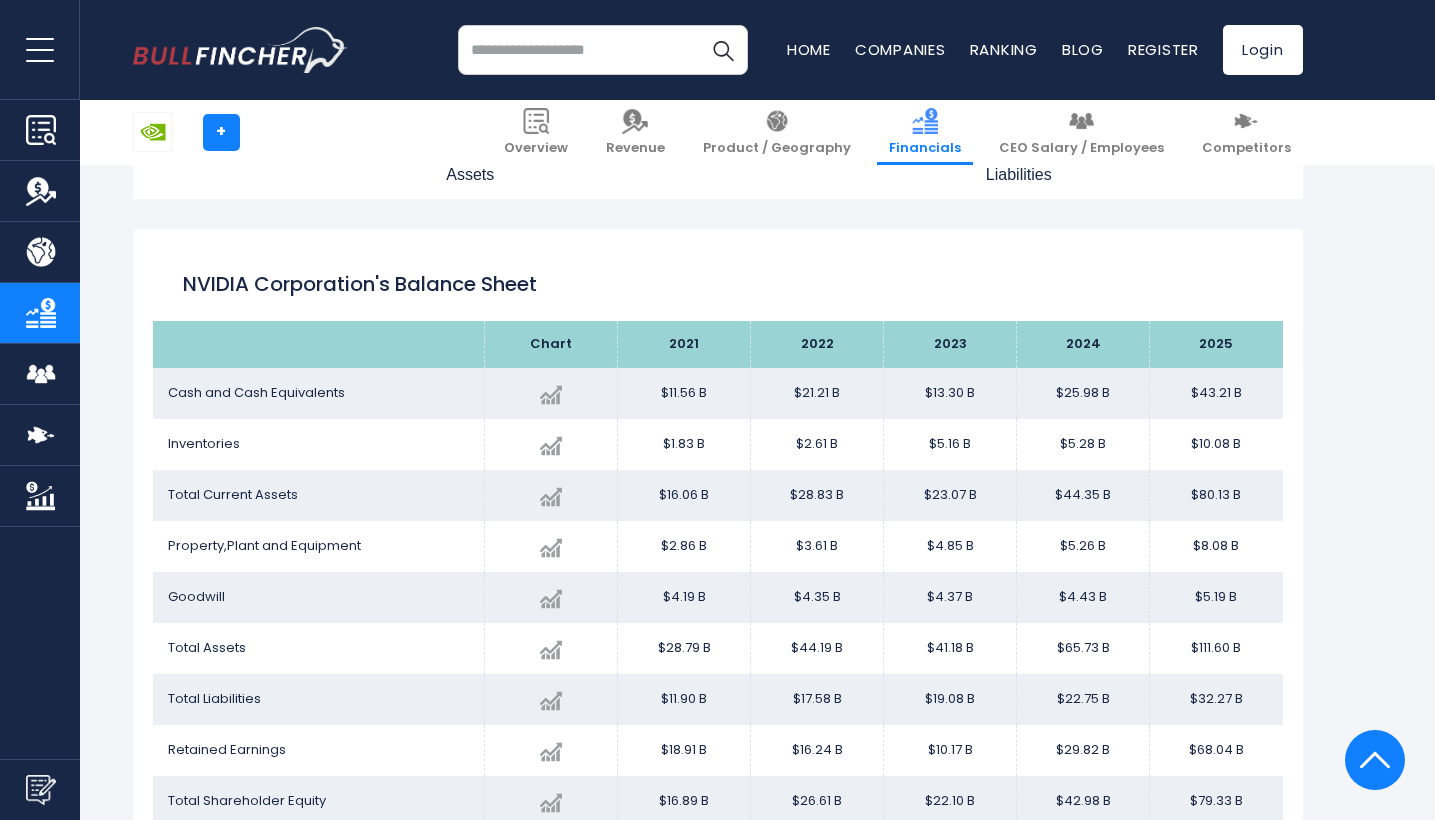 click at bounding box center (240, 50) 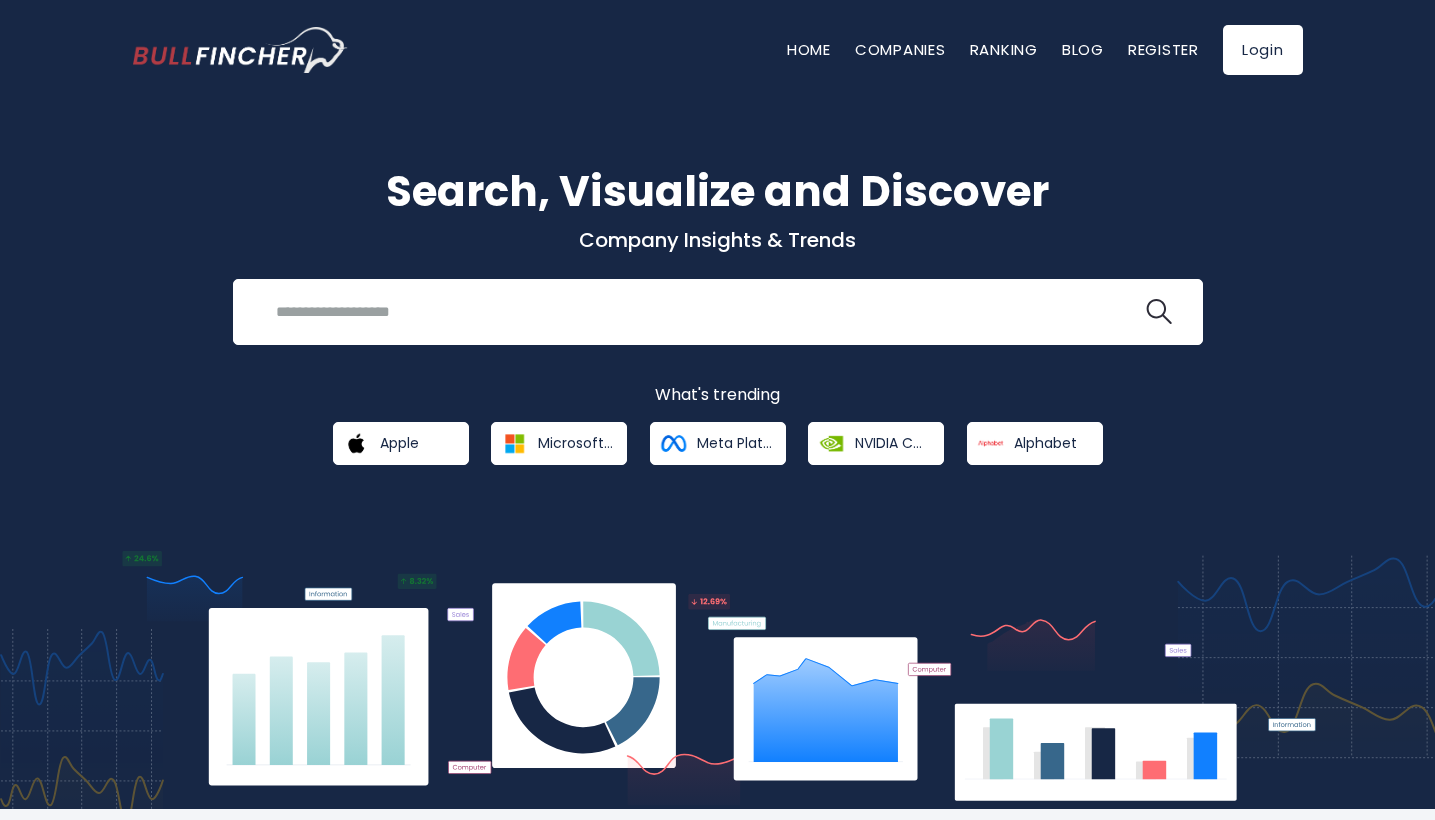 scroll, scrollTop: 0, scrollLeft: 0, axis: both 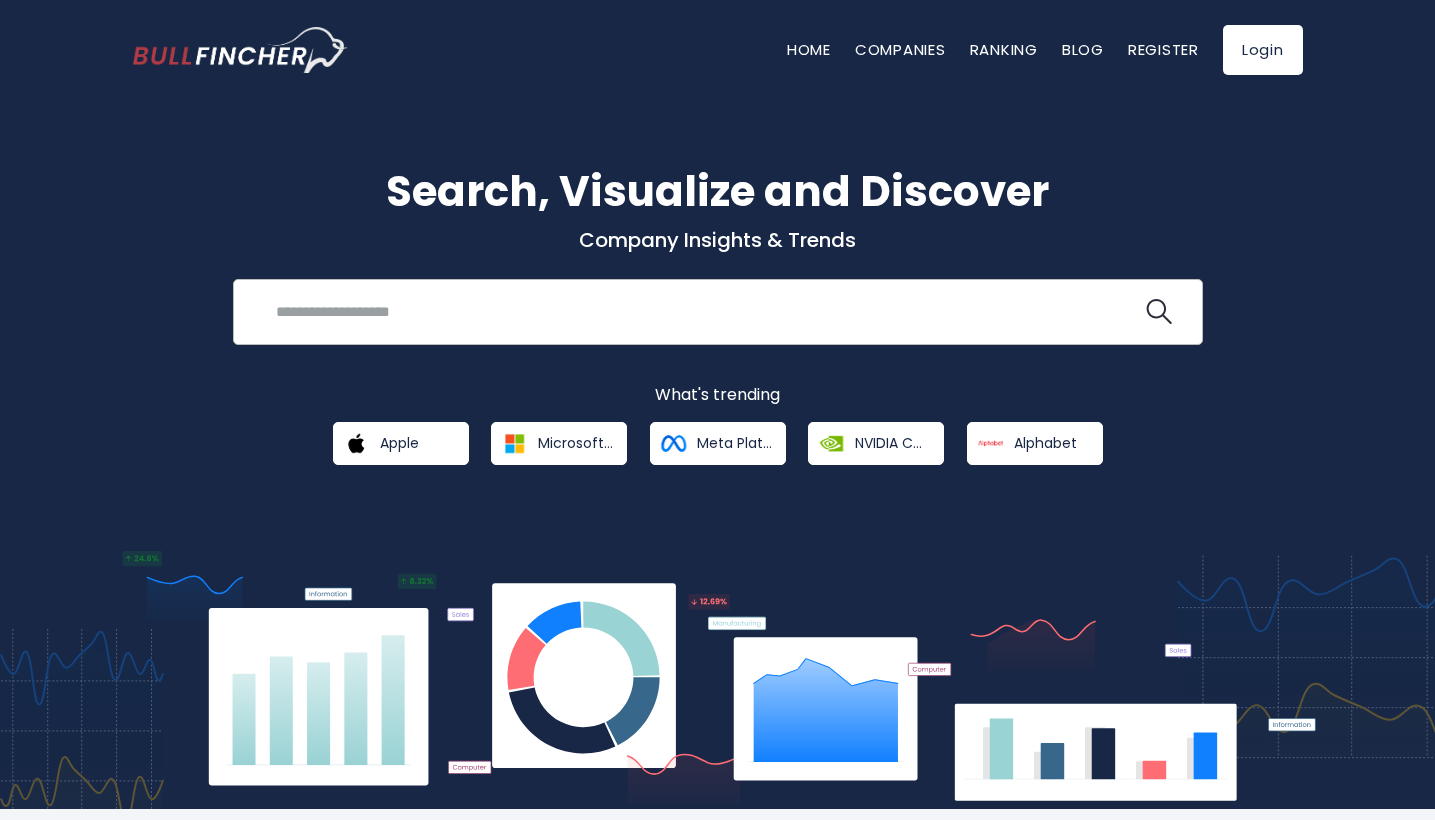 click at bounding box center (703, 311) 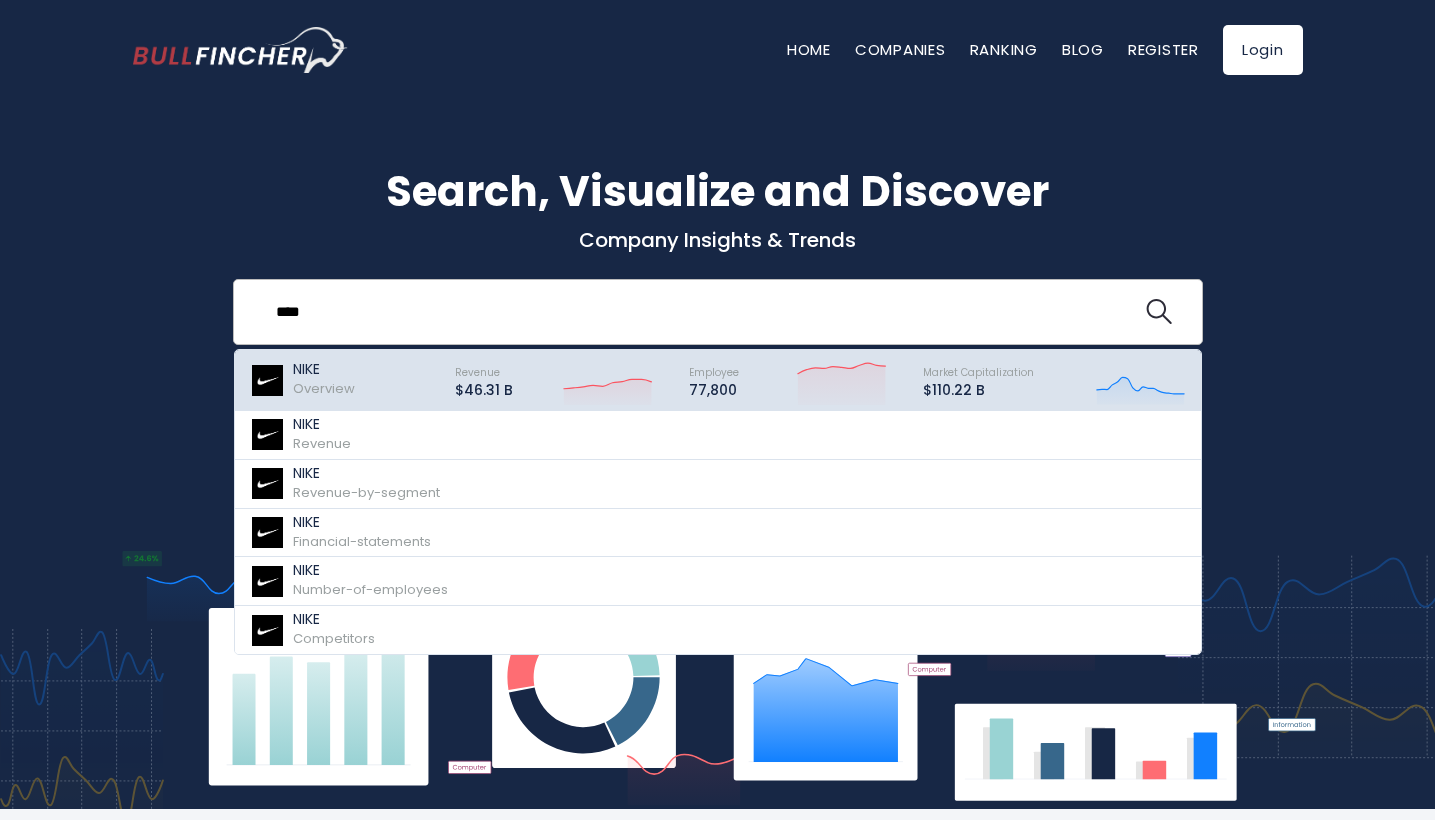 type on "****" 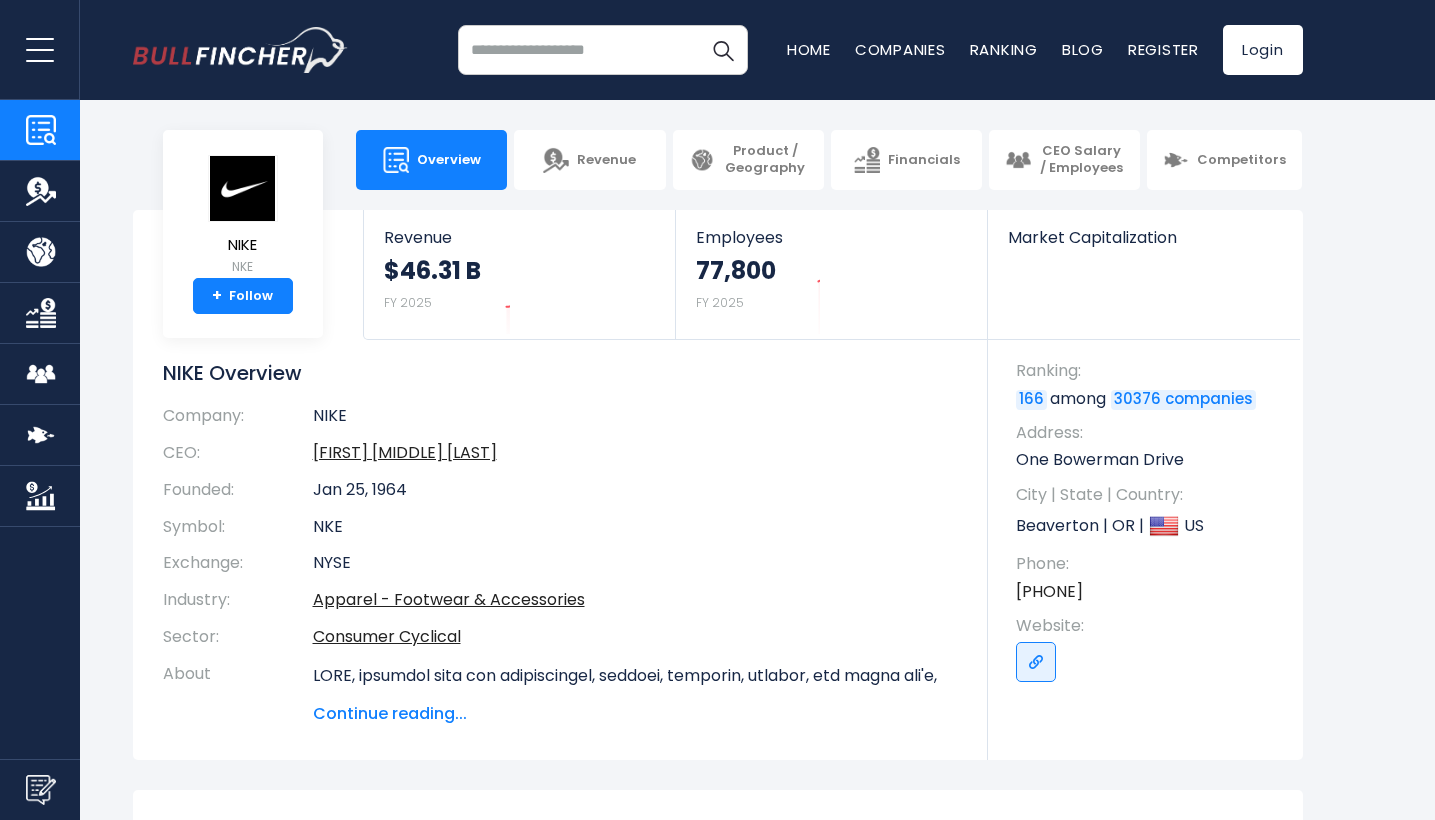 scroll, scrollTop: 0, scrollLeft: 0, axis: both 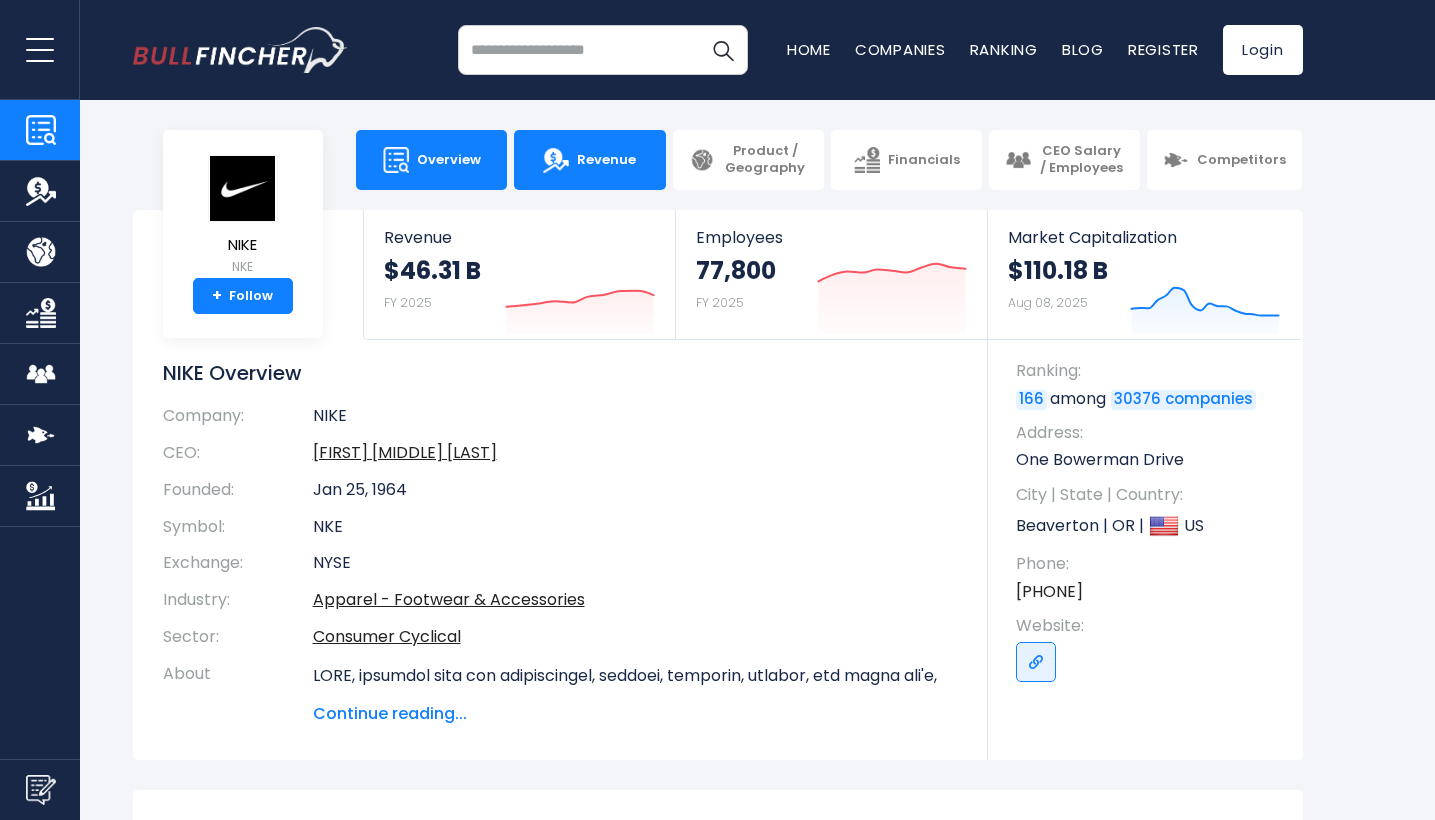 click on "Revenue" at bounding box center [589, 160] 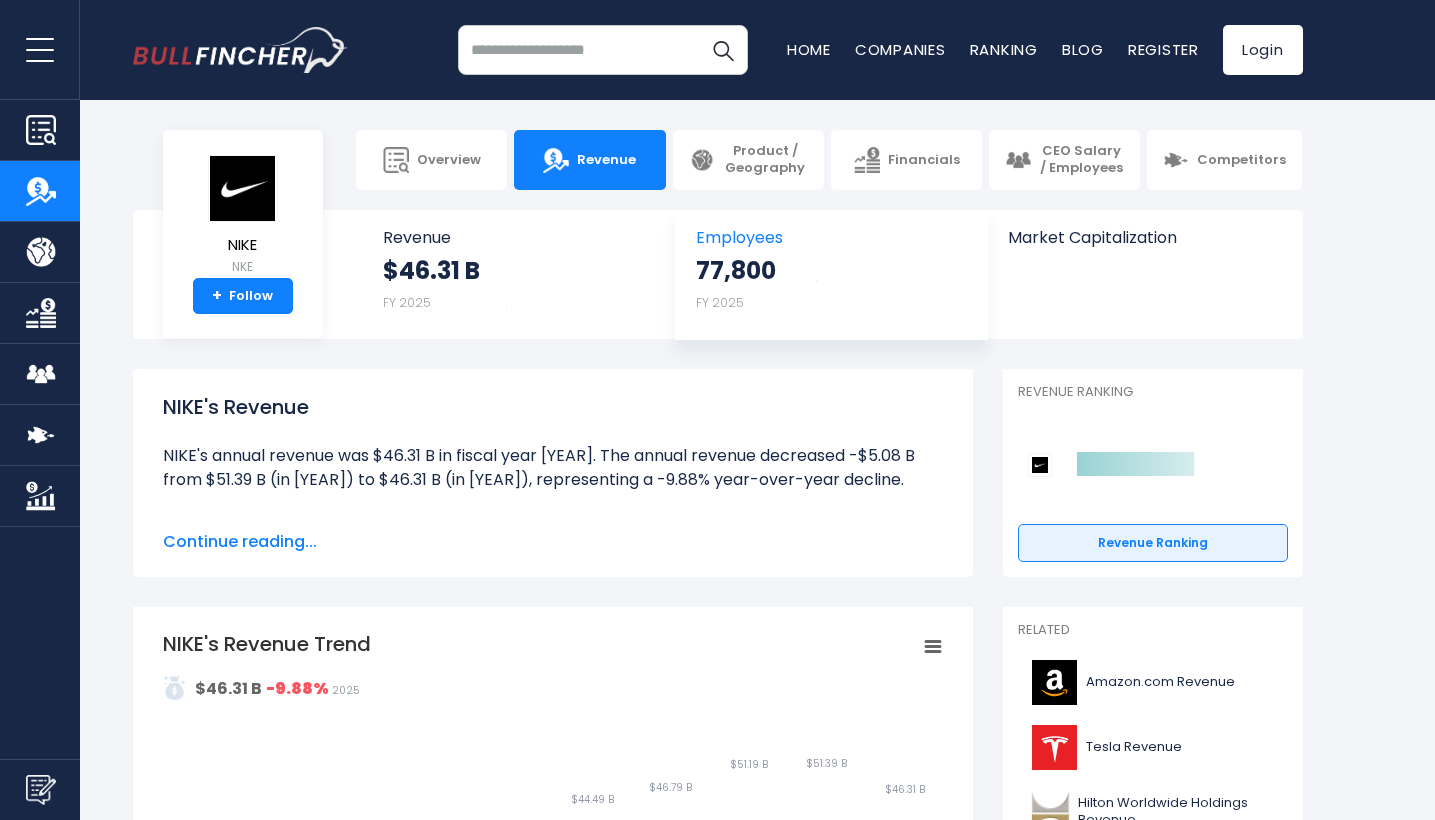 scroll, scrollTop: 0, scrollLeft: 0, axis: both 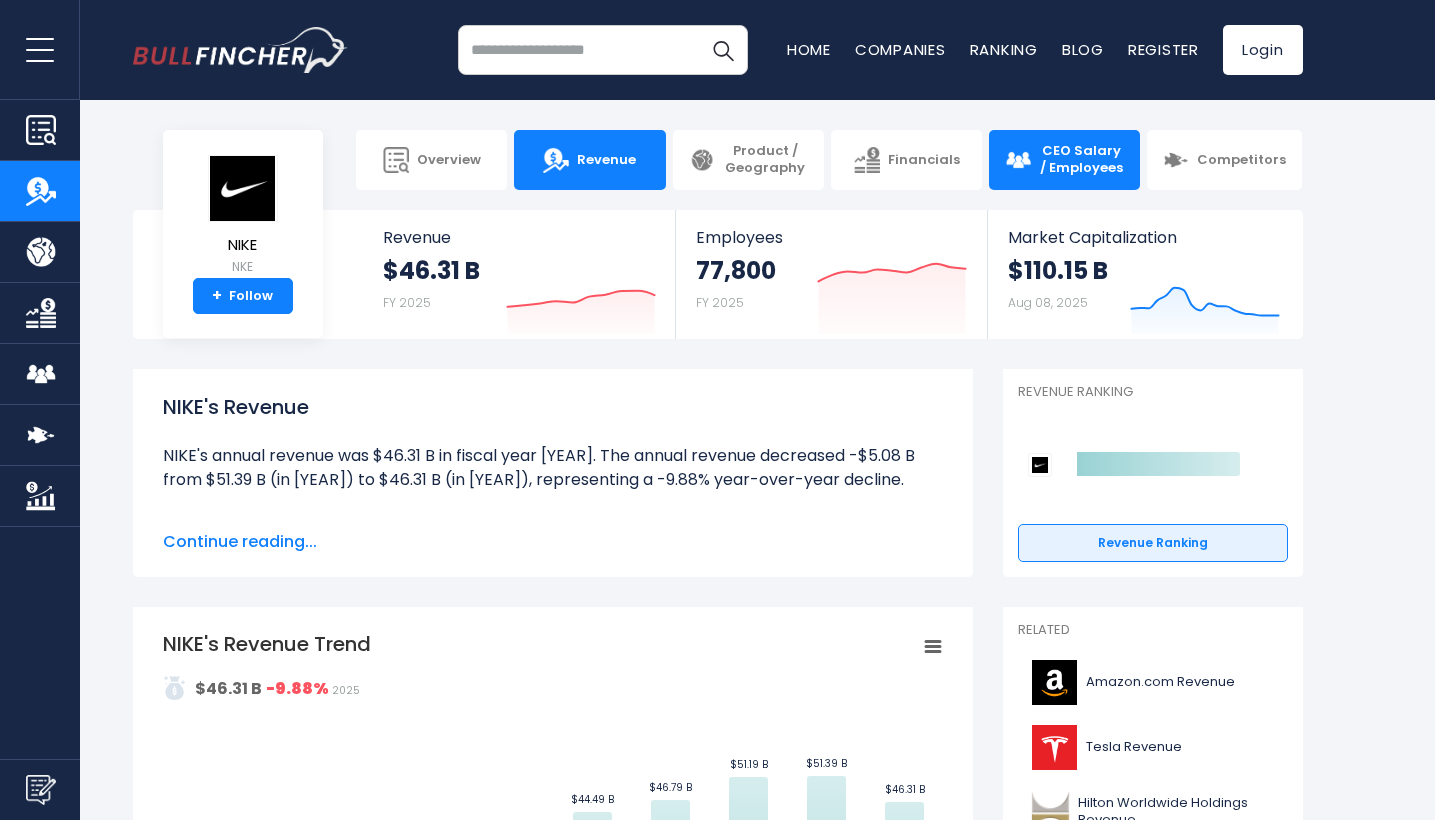 click on "CEO Salary / Employees" at bounding box center [1081, 160] 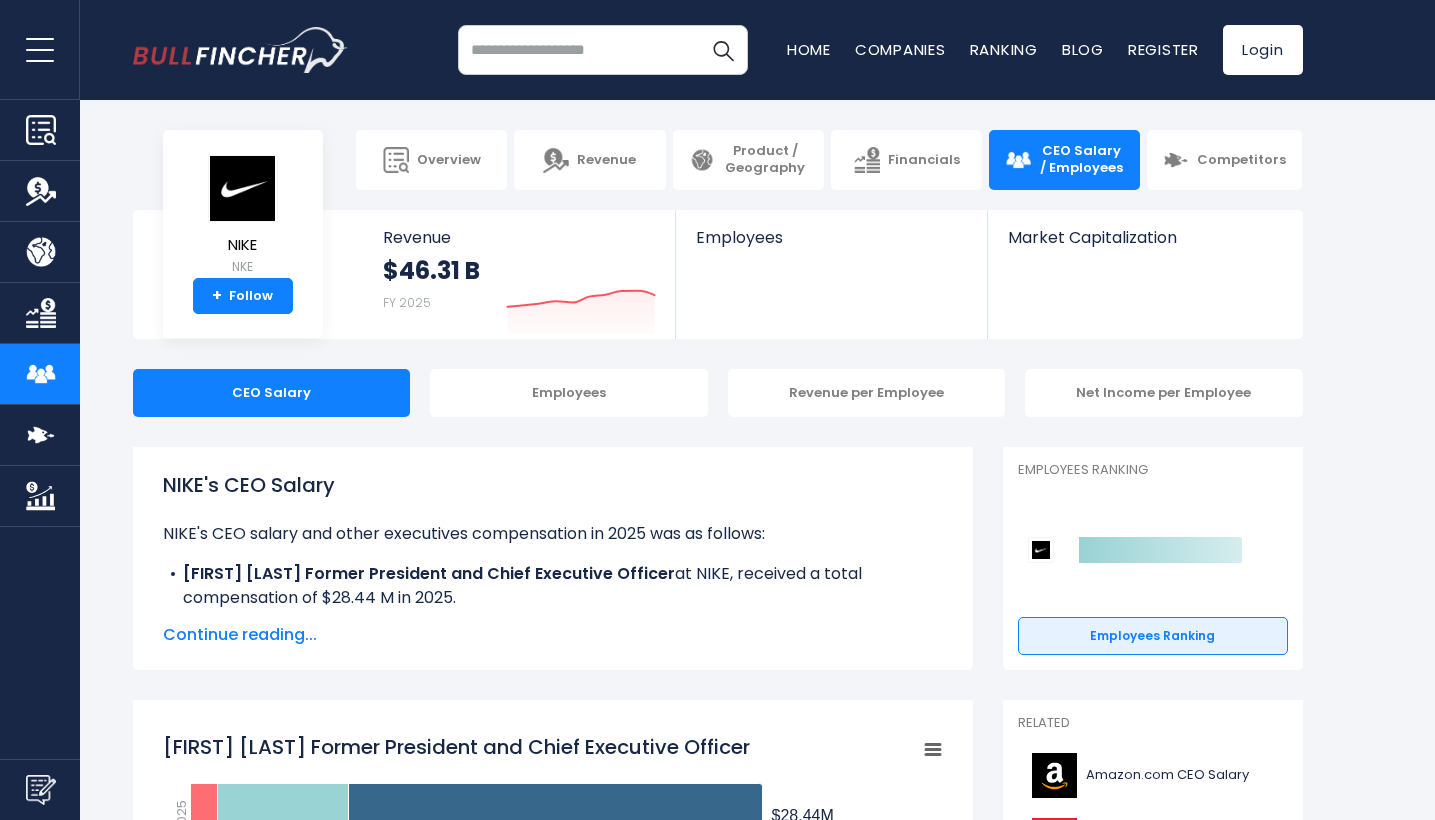 scroll, scrollTop: 0, scrollLeft: 0, axis: both 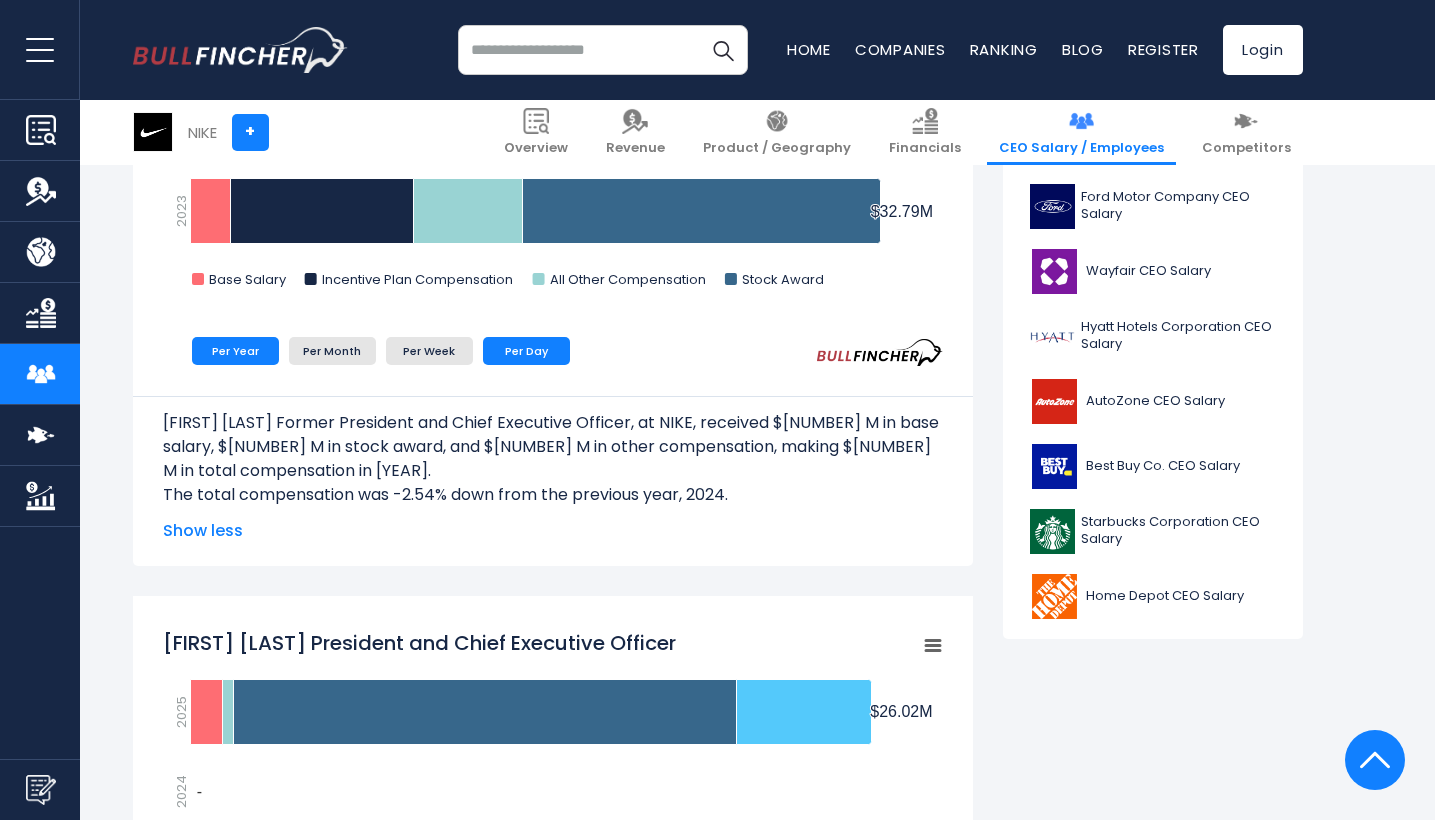 click on "Per Day" at bounding box center [526, 351] 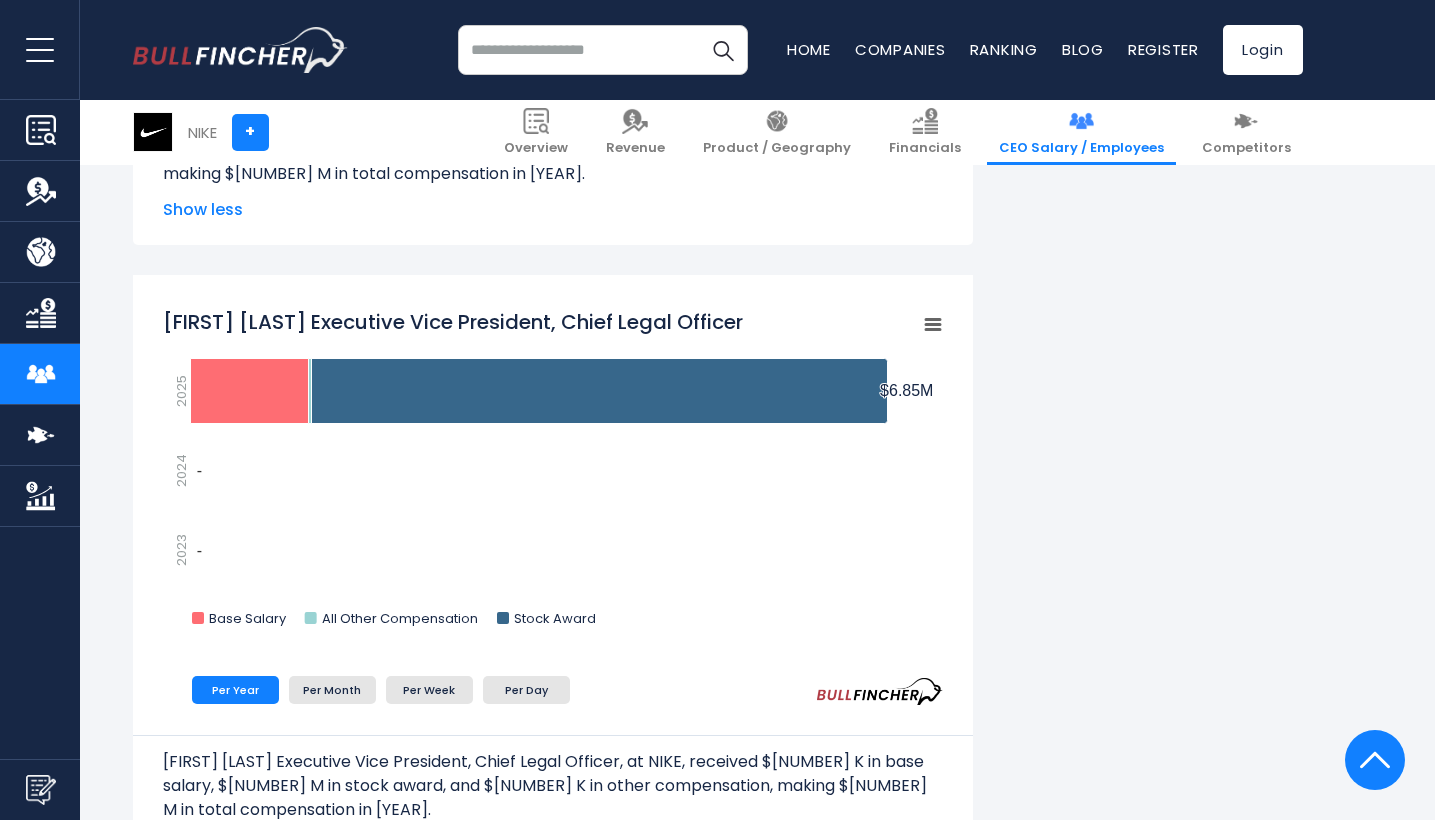 scroll, scrollTop: 4974, scrollLeft: 0, axis: vertical 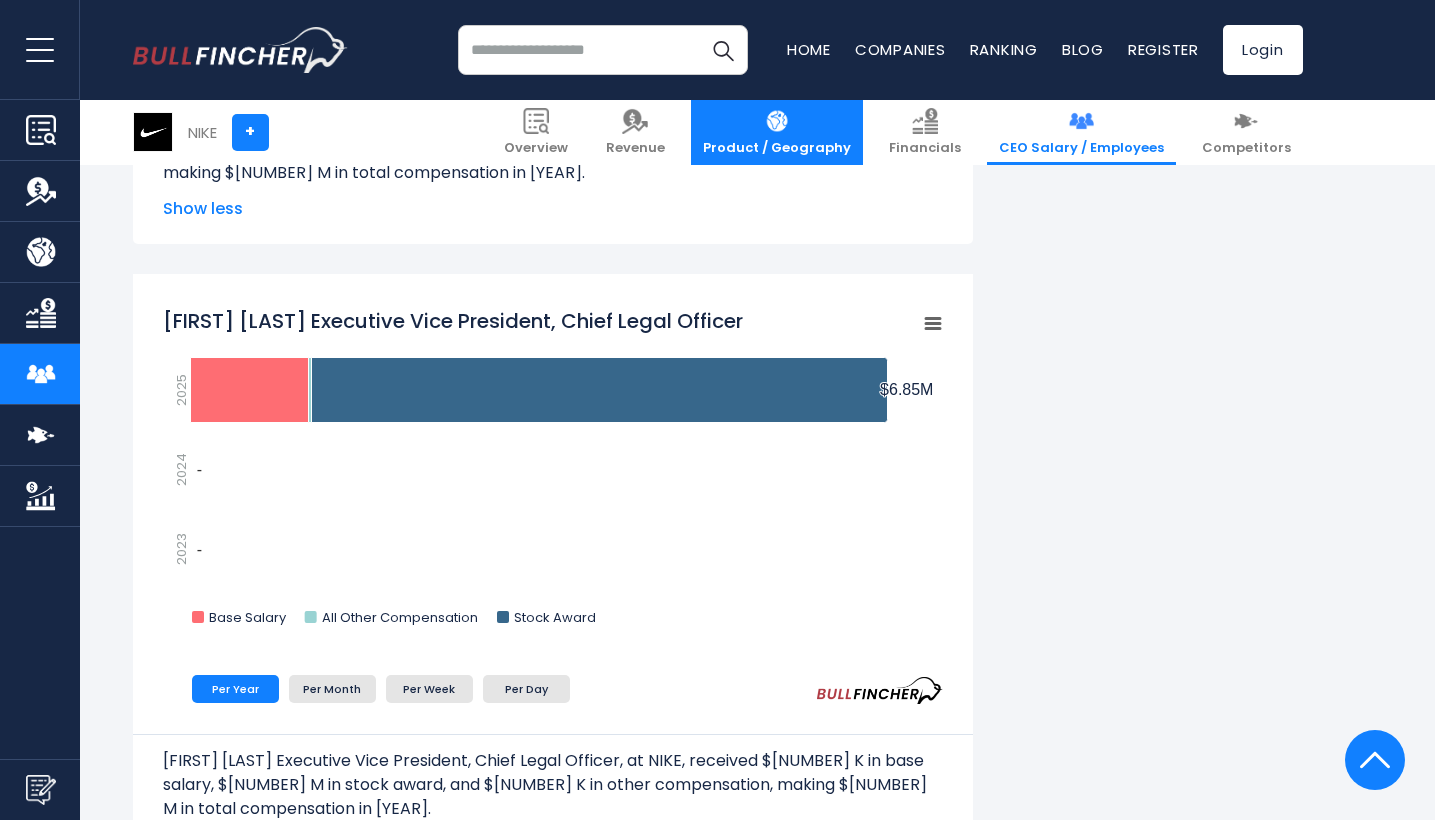 click at bounding box center [777, 121] 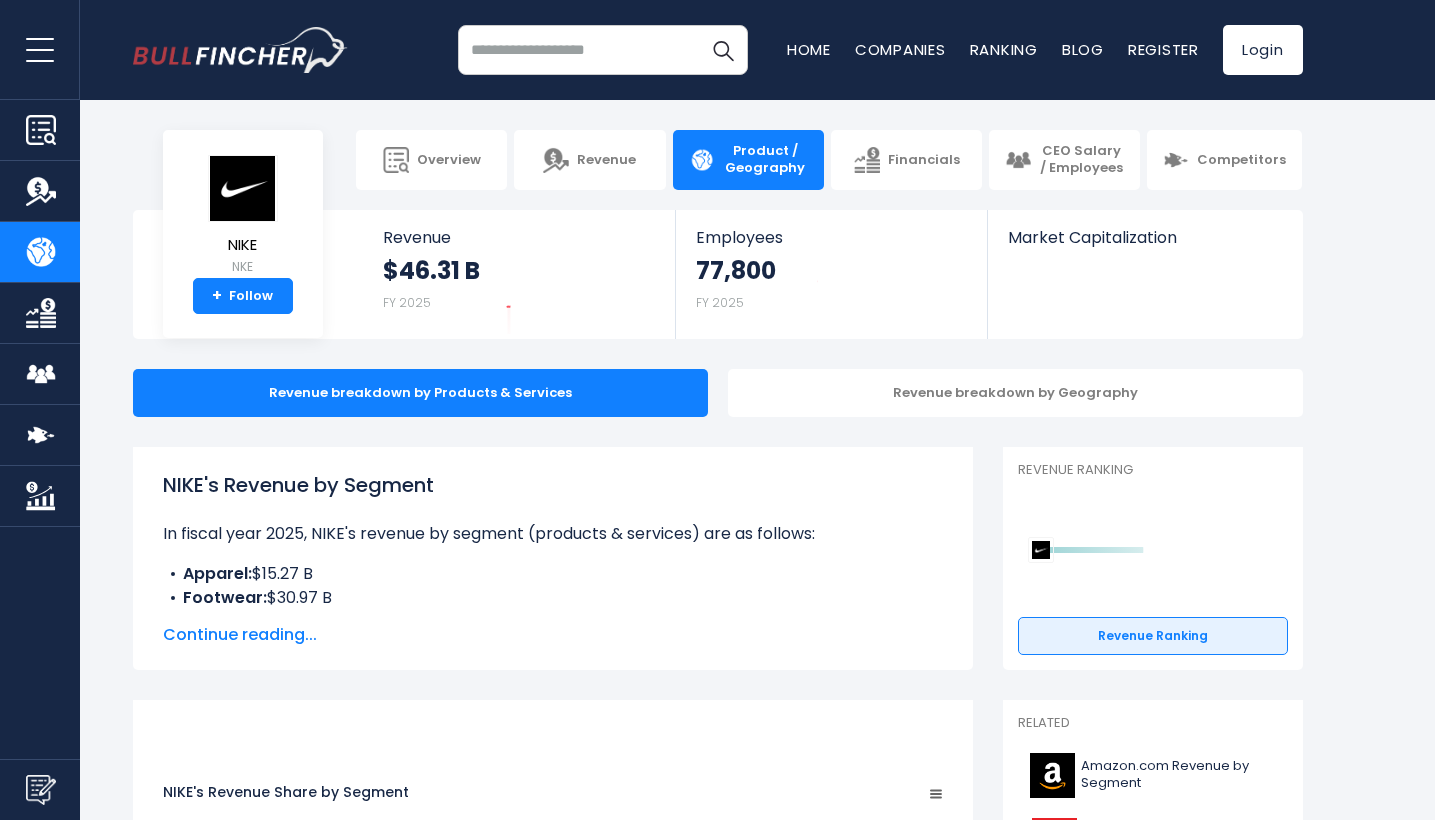 scroll, scrollTop: 0, scrollLeft: 0, axis: both 